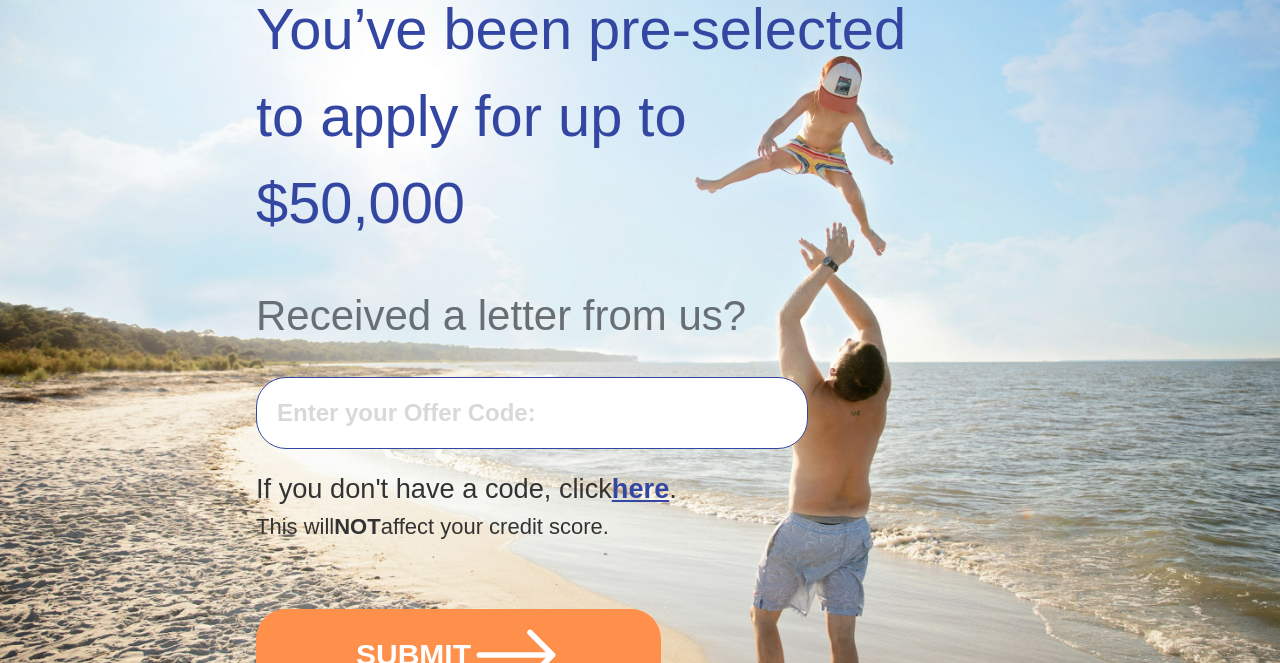 scroll, scrollTop: 351, scrollLeft: 0, axis: vertical 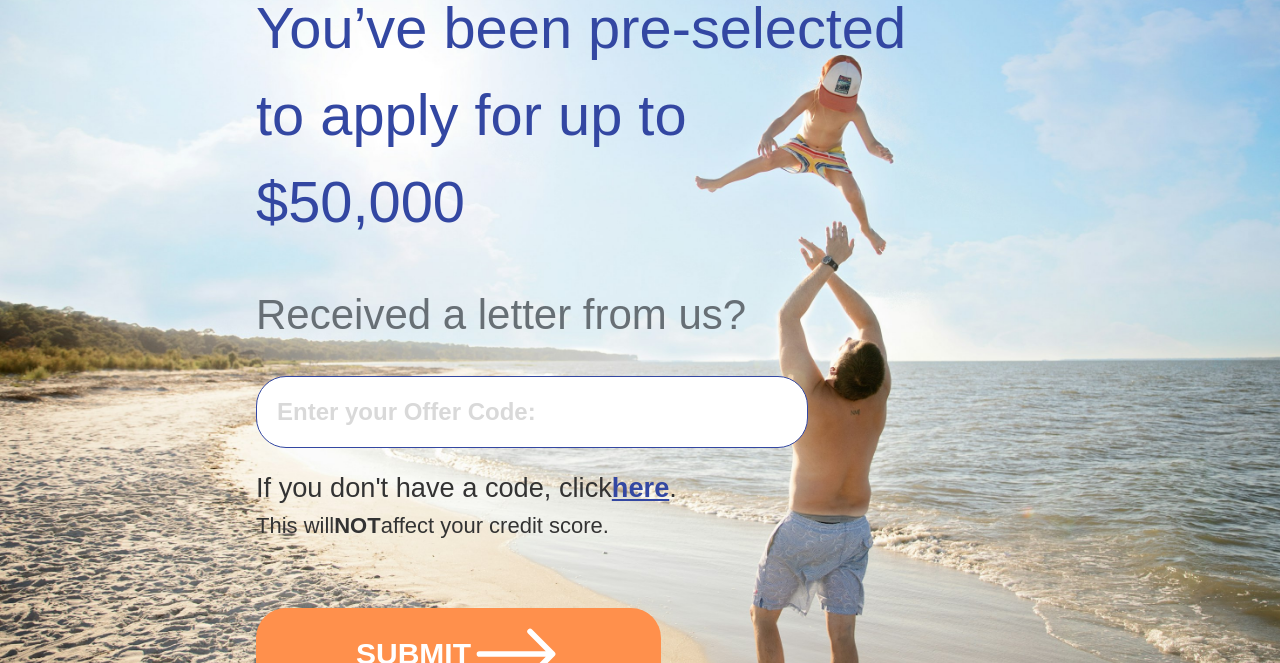 click at bounding box center [532, 412] 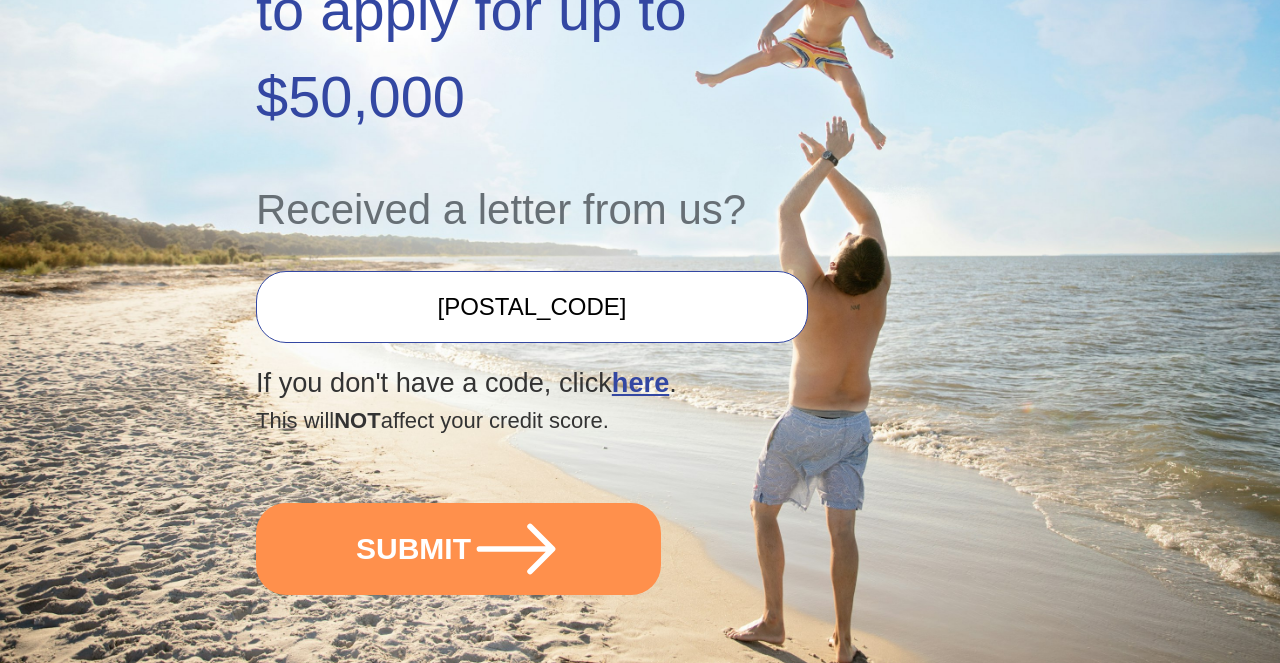 scroll, scrollTop: 459, scrollLeft: 0, axis: vertical 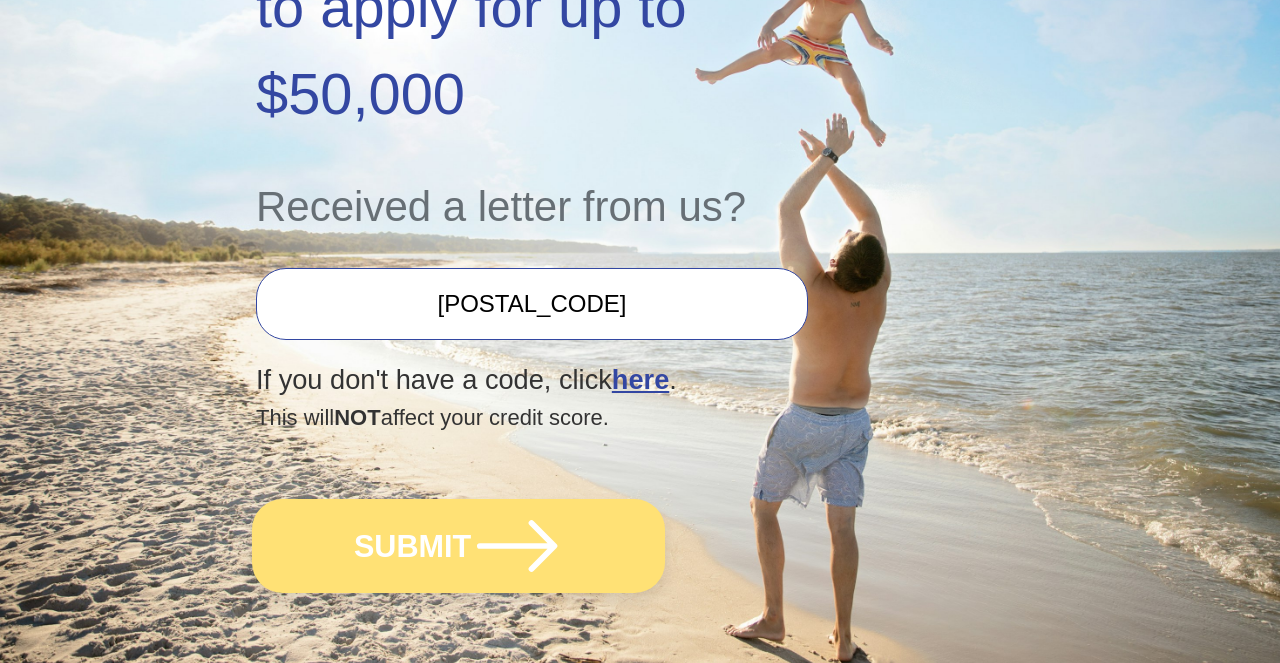 type on "07301174568" 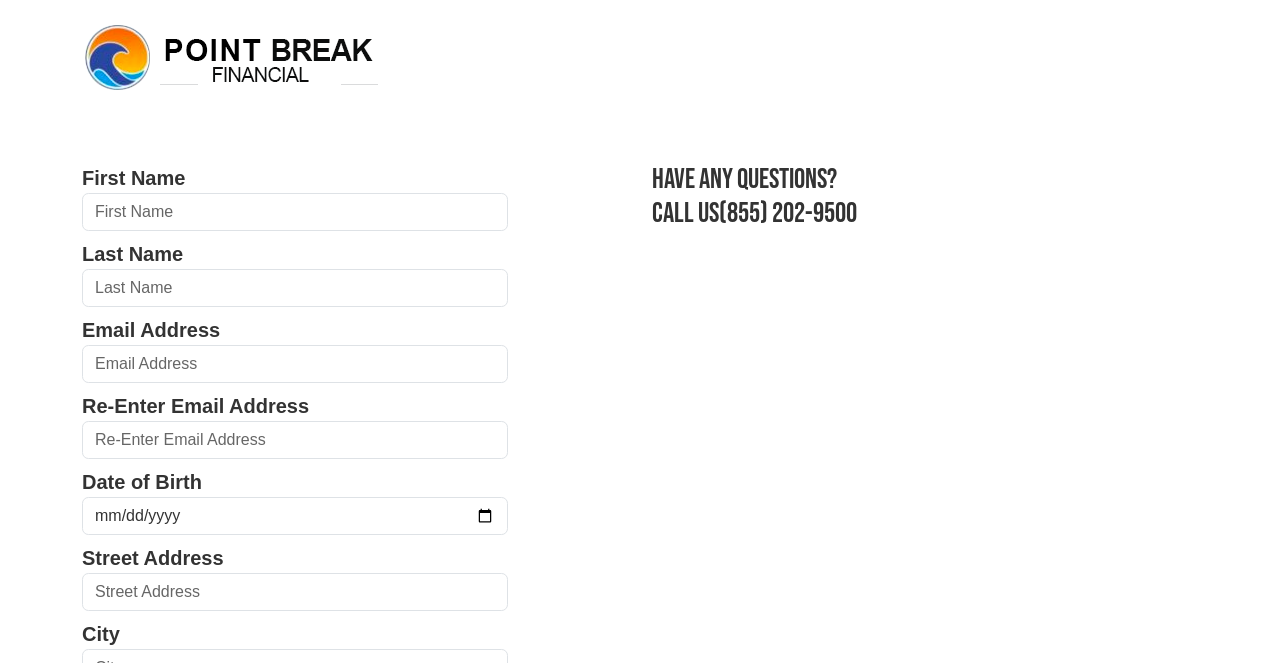 scroll, scrollTop: 0, scrollLeft: 0, axis: both 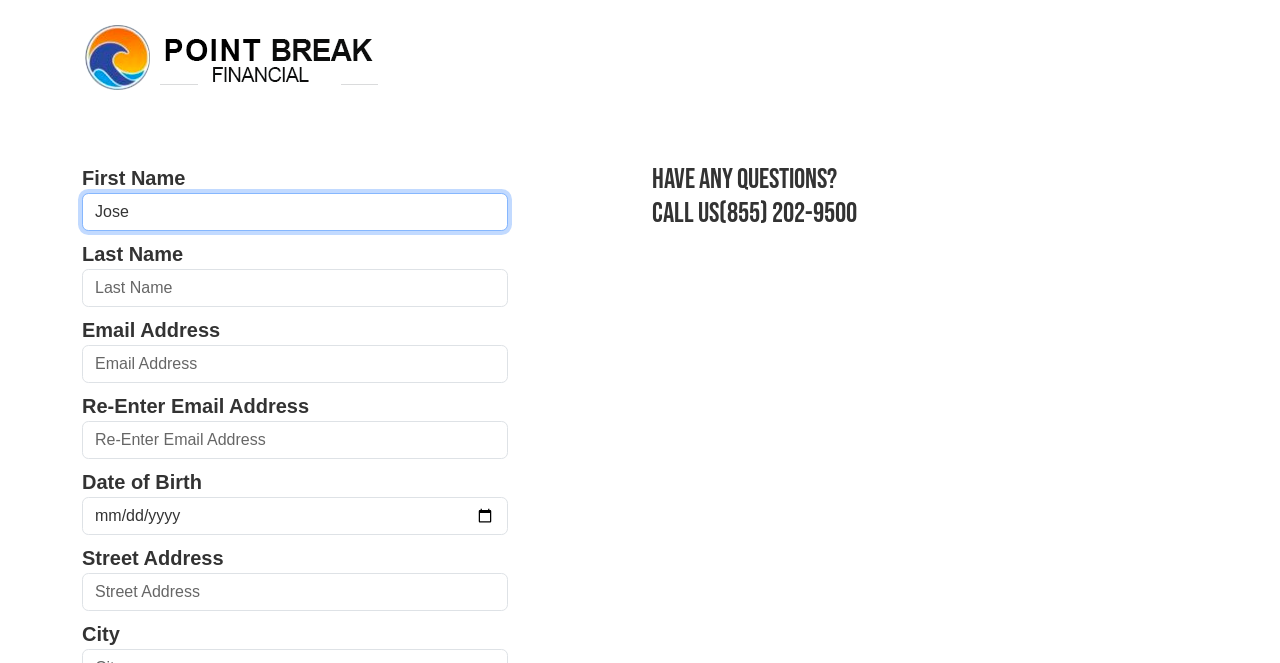 type on "Jose" 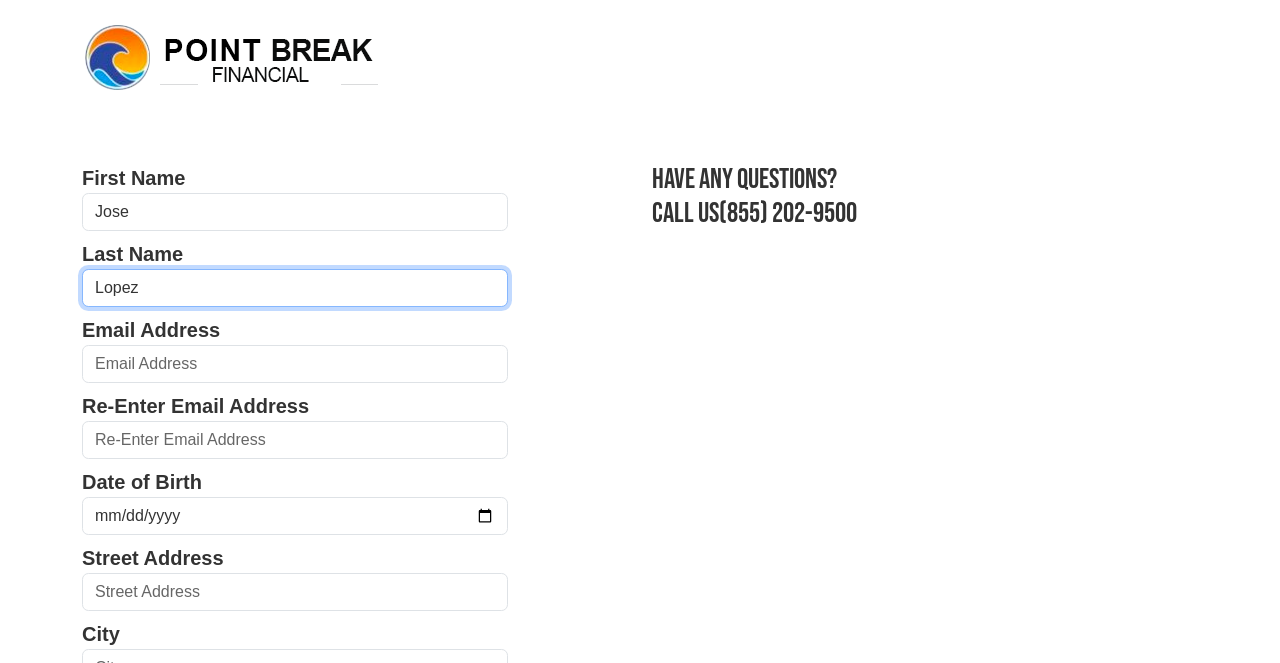 type on "Lopez" 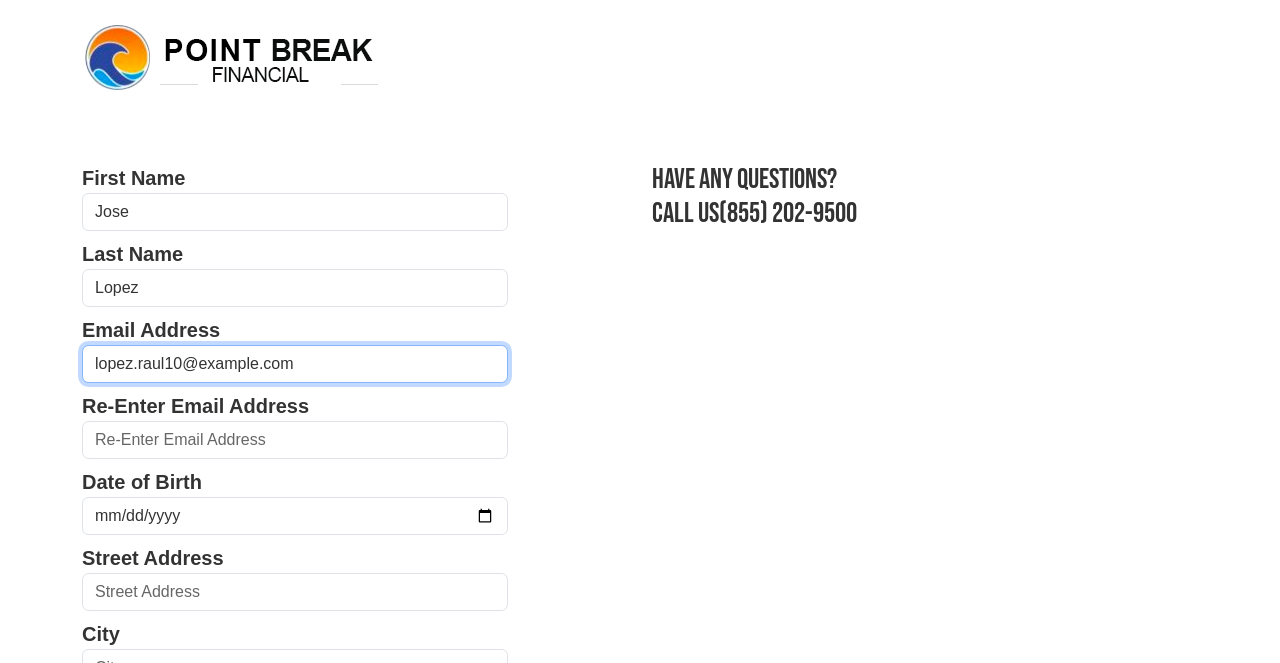 type on "lopez.raul10@example.com" 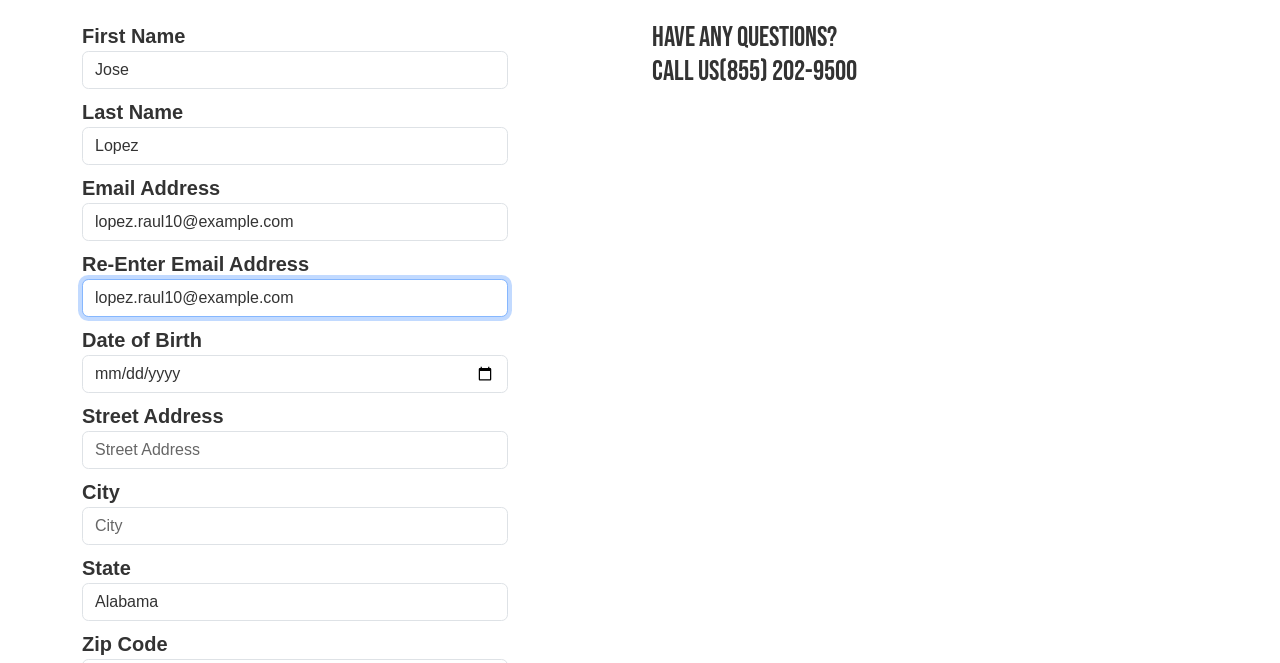 scroll, scrollTop: 152, scrollLeft: 0, axis: vertical 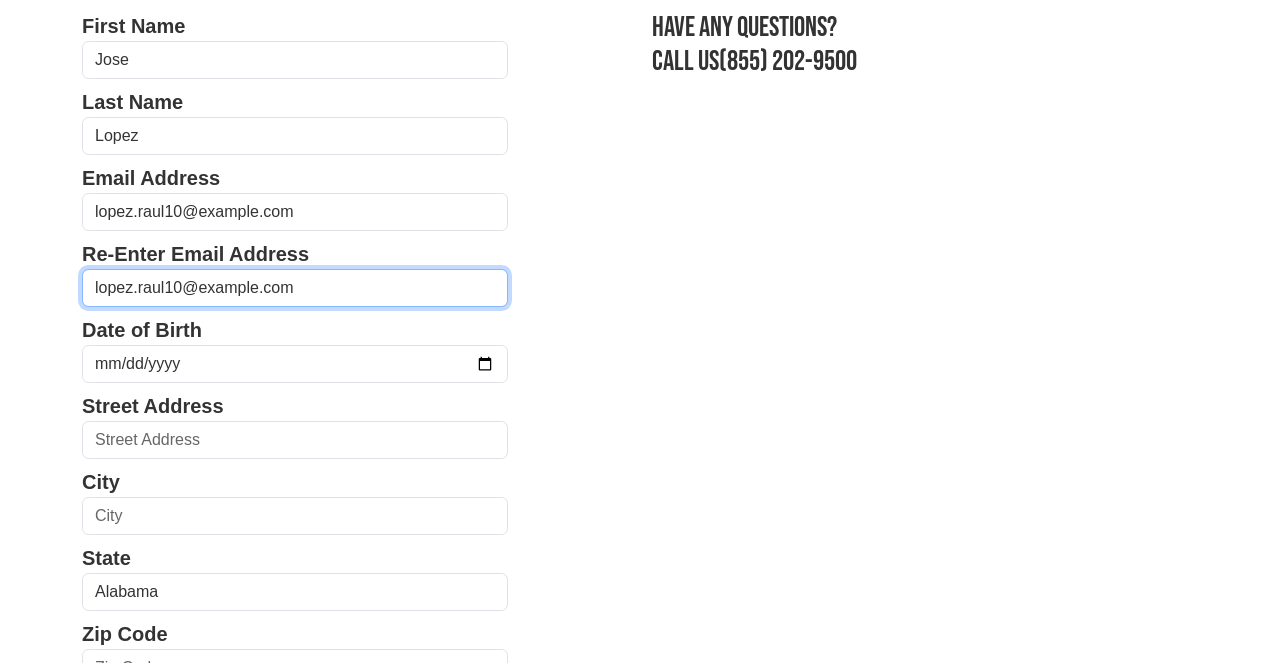 type on "lopez.raul10@example.com" 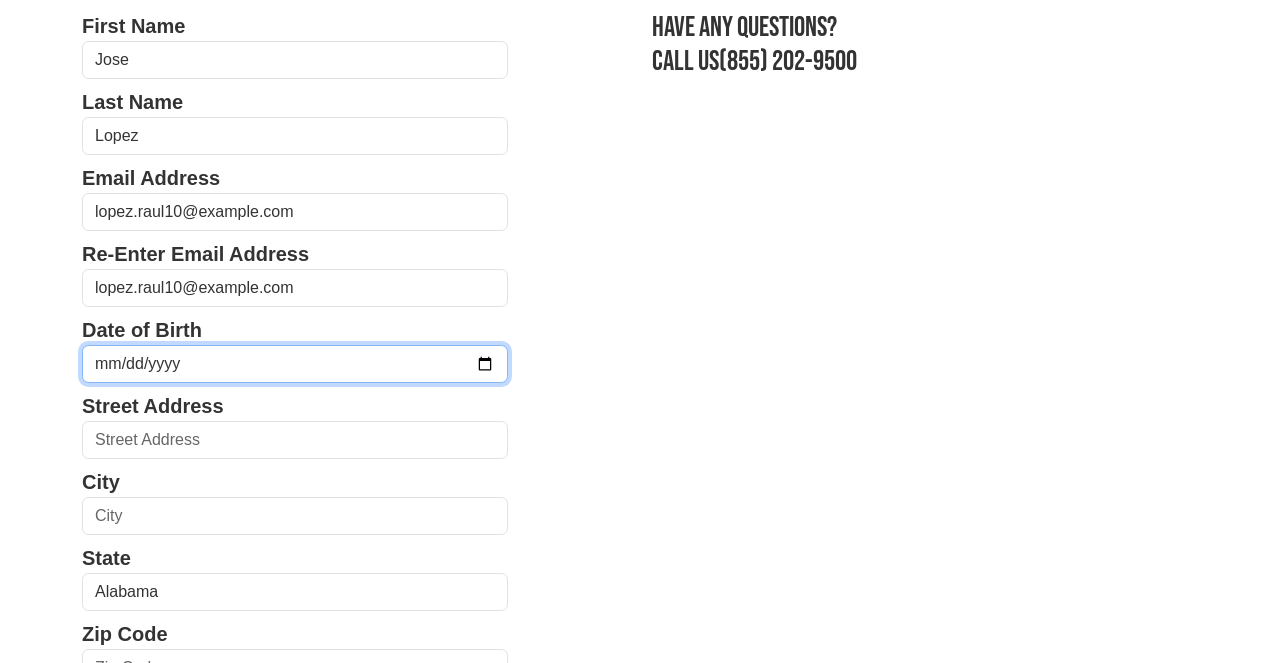 click at bounding box center [295, 364] 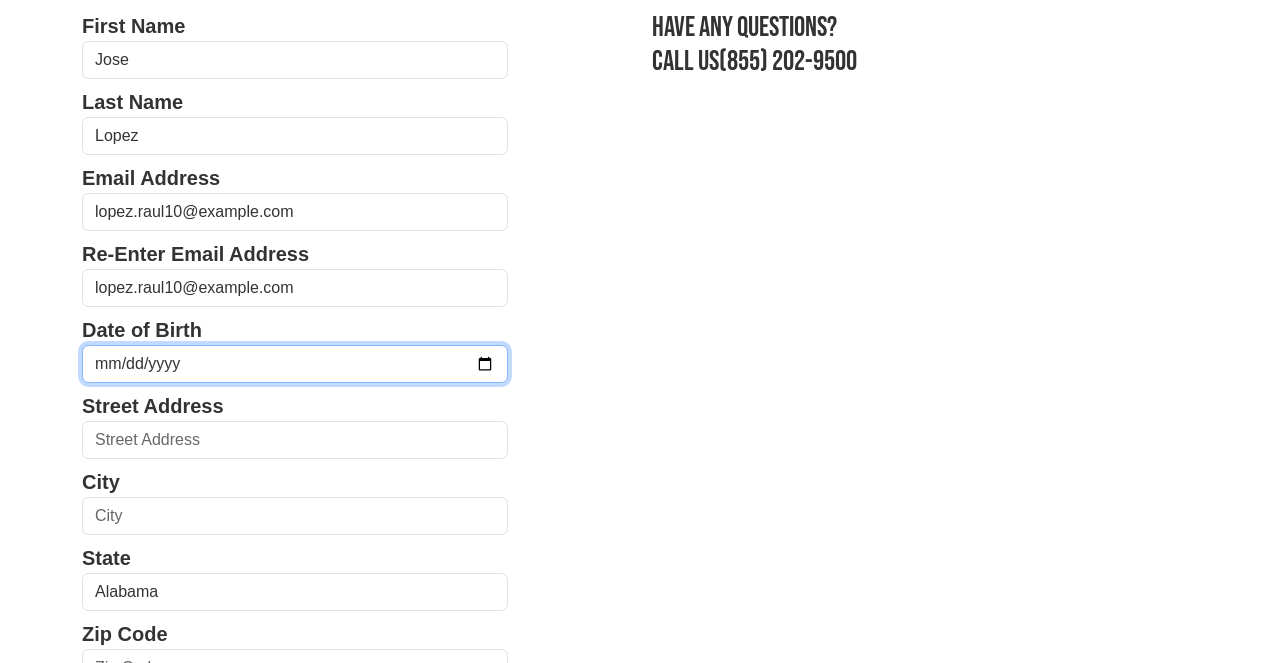 click at bounding box center (295, 364) 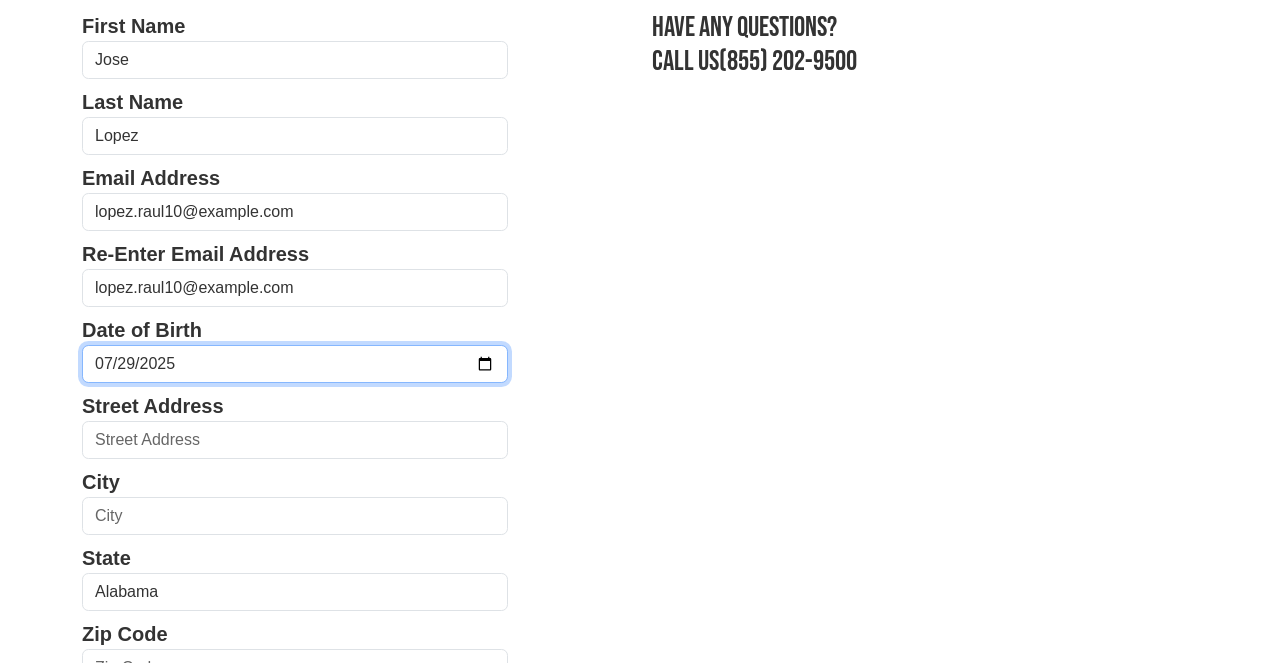 click on "2025-07-29" at bounding box center [295, 364] 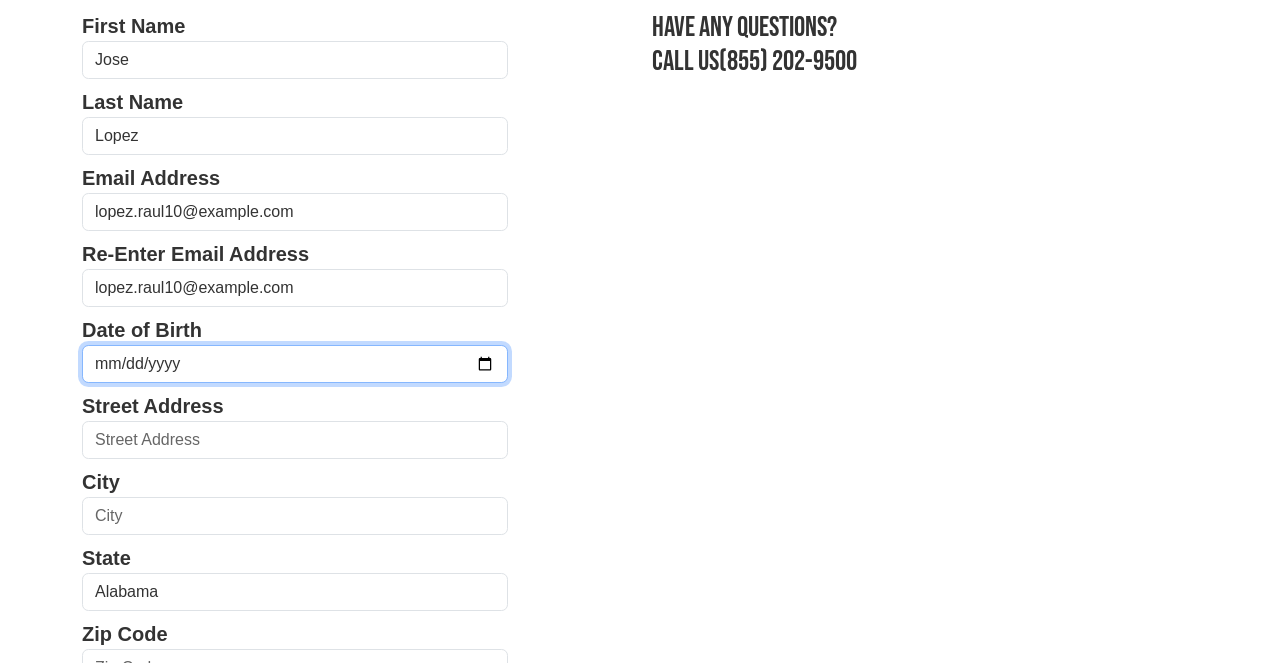 click at bounding box center (295, 364) 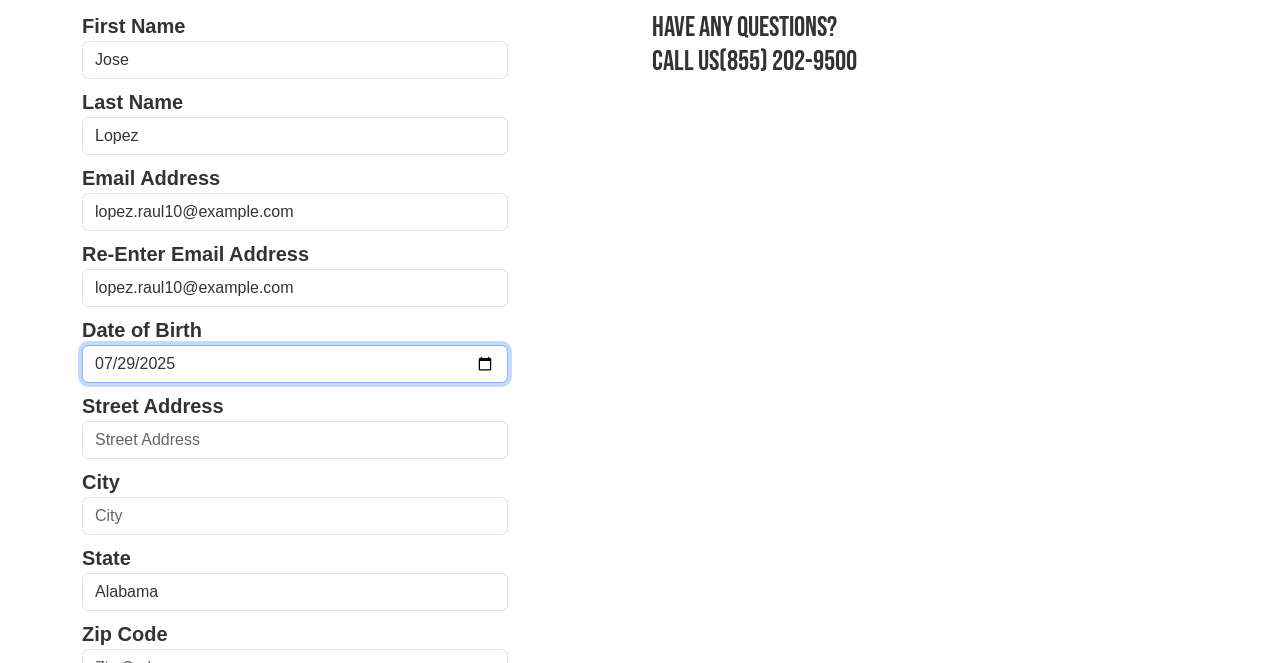 click on "2025-07-29" at bounding box center [295, 364] 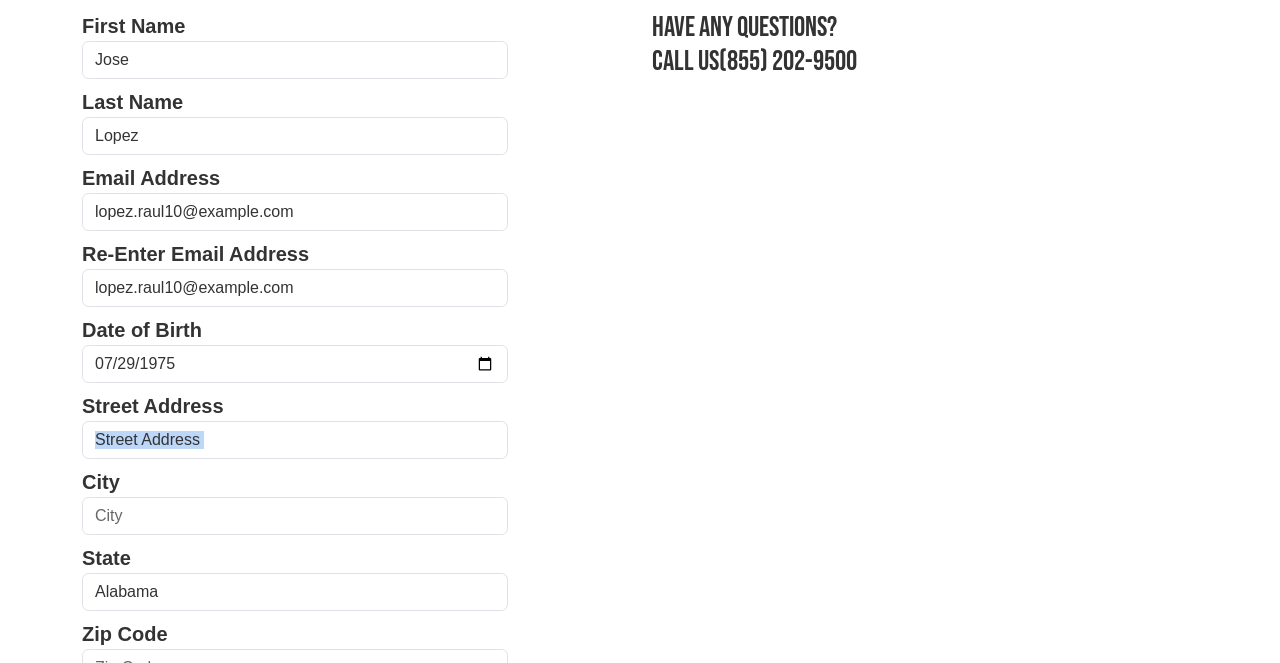 click on "First Name
Jose
Last Name
Lopez
Email Address
lopez.raul10@example.com
Re-Enter Email Address
lopez.raul10@example.com
Date of Birth
1975-07-29
Street Address
City
State
Alabama
Alaska
Arizona
Arkansas
California
Colorado
Connecticut
Delaware
District of Columbia
Florida
Georgia
Hawaii
Idaho" at bounding box center [640, 179] 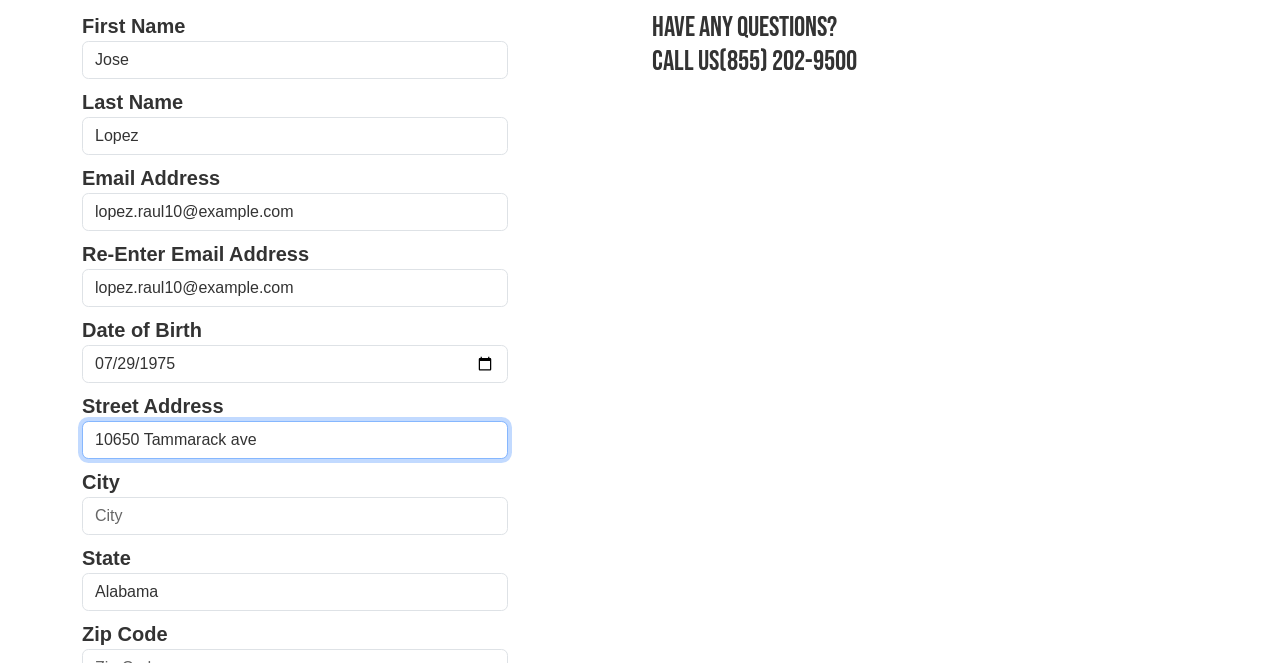 type on "10650 Tammarack ave" 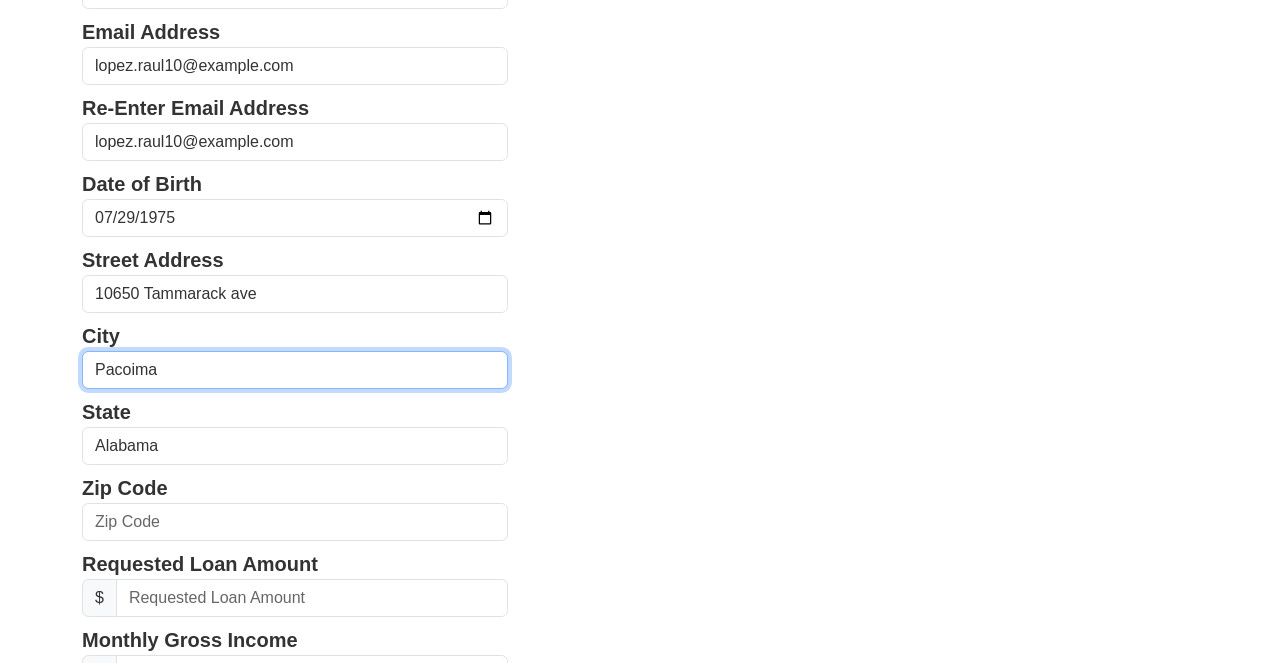 scroll, scrollTop: 302, scrollLeft: 0, axis: vertical 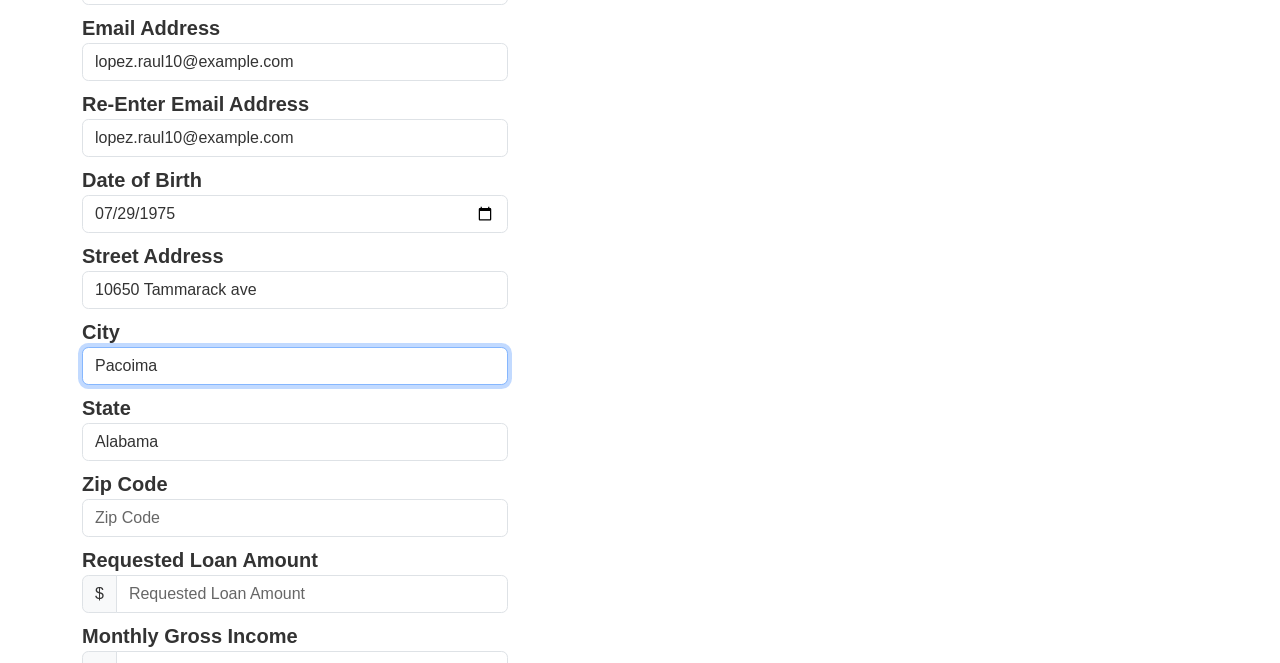 type on "Pacoima" 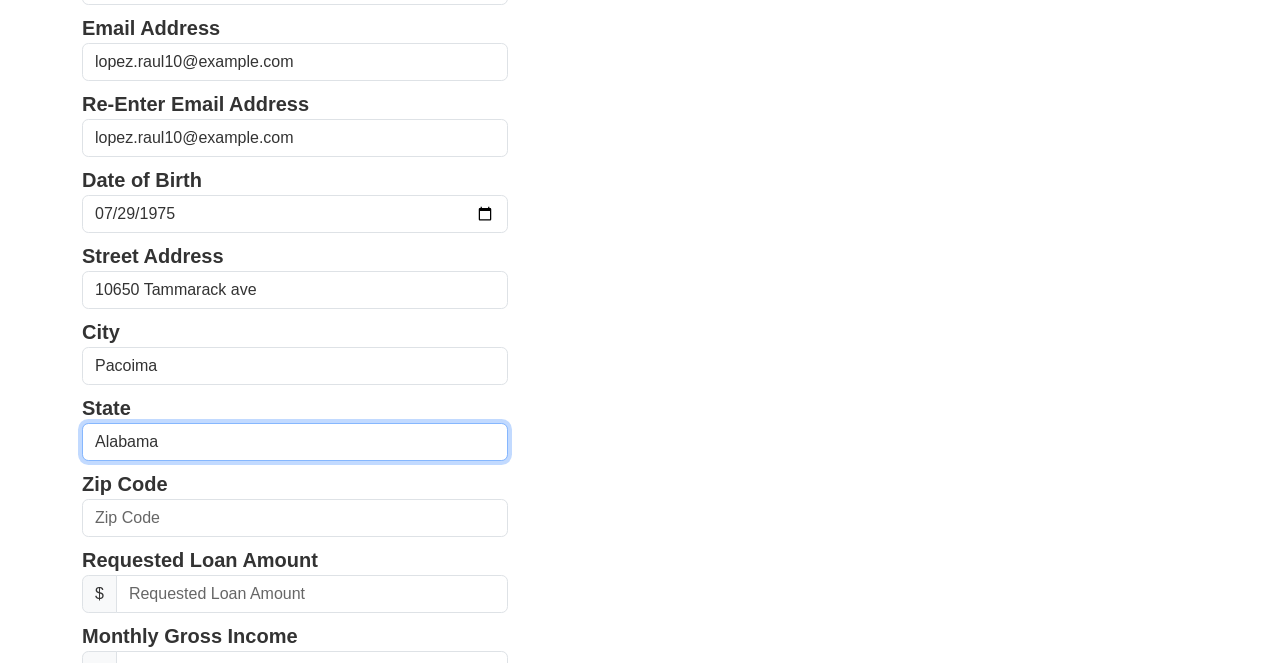 select on "CA" 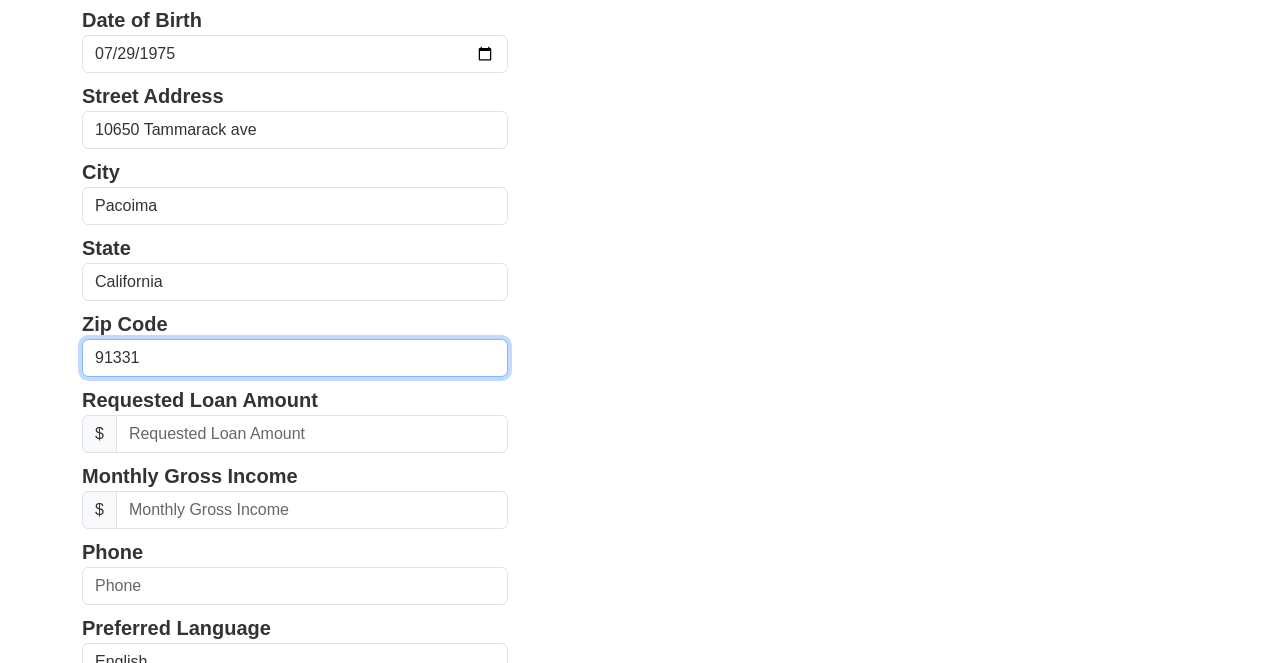 scroll, scrollTop: 465, scrollLeft: 0, axis: vertical 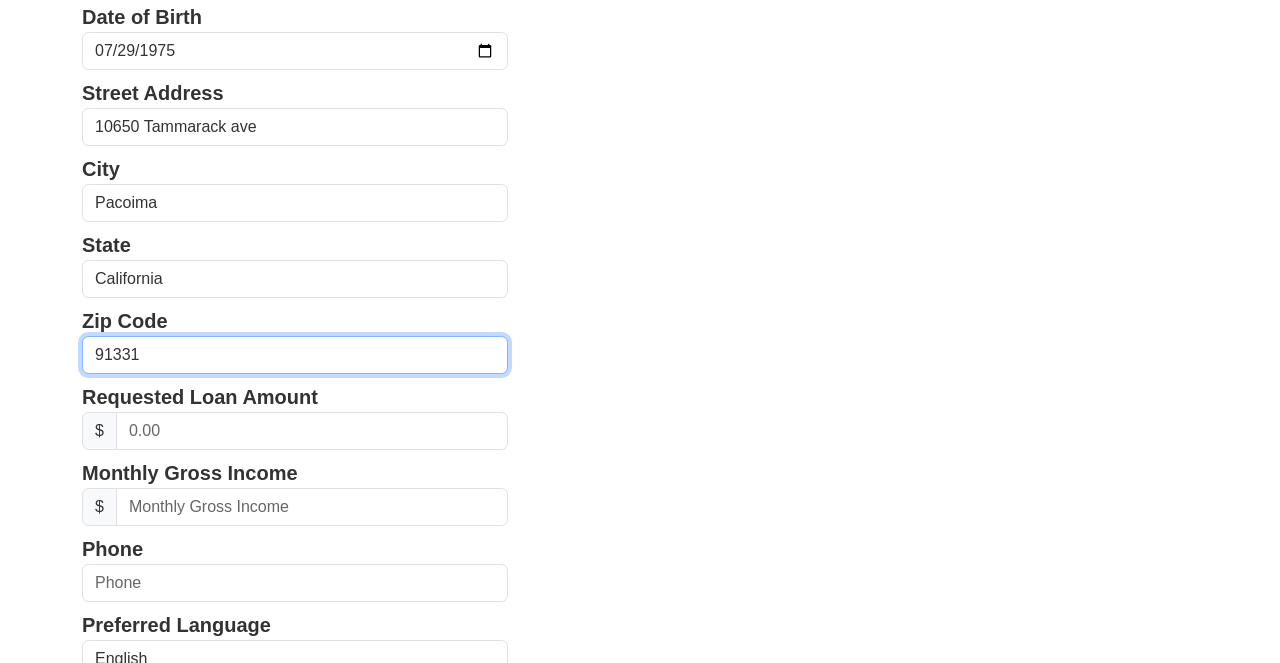 type on "91331" 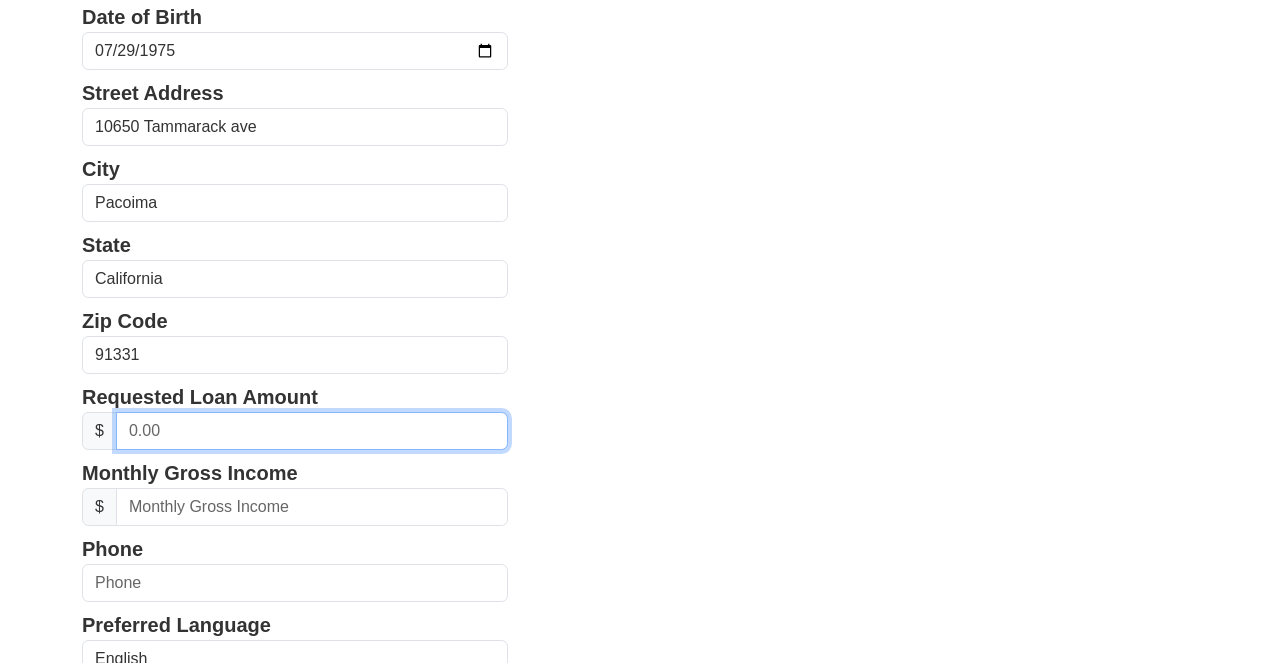 click at bounding box center (312, 431) 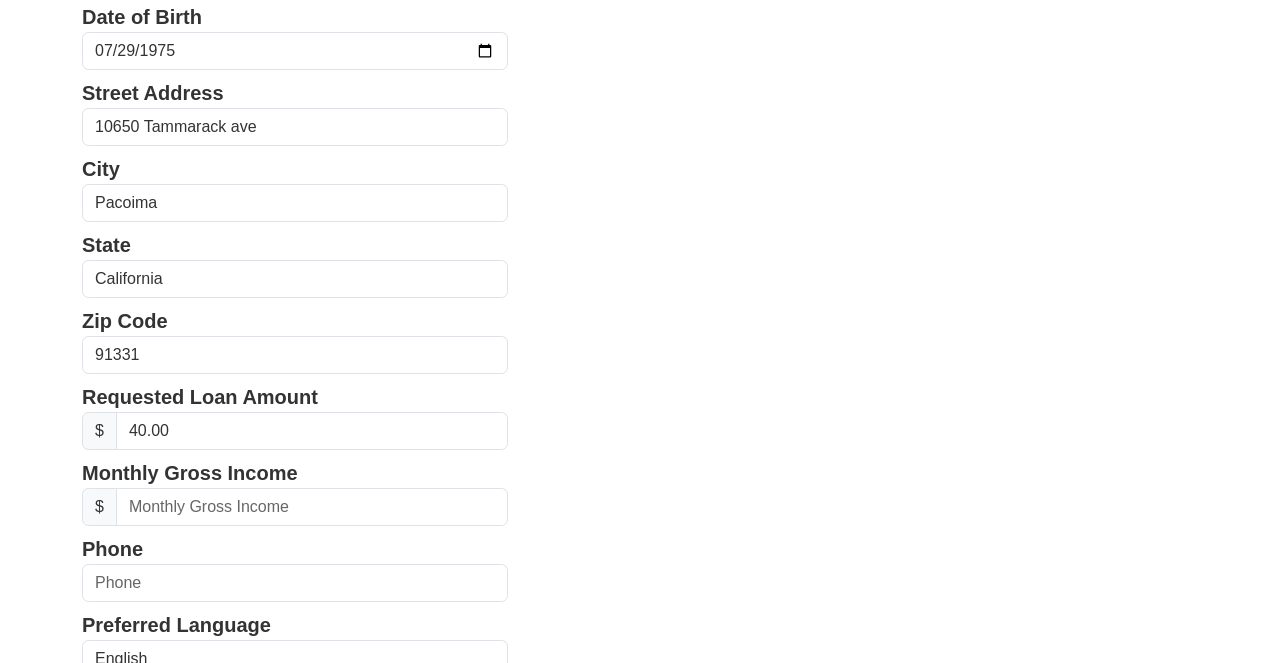 click on "First Name
Jose
Last Name
Lopez
Email Address
lopez.raul10@example.com
Re-Enter Email Address
lopez.raul10@example.com
Date of Birth
1975-07-29
Street Address
10650 Tammarack ave
City
Pacoima
State
Alabama
Alaska
Arizona
Arkansas
California
Colorado
Connecticut
Delaware
District of Columbia
Florida
Georgia
Hawaii" at bounding box center (640, -134) 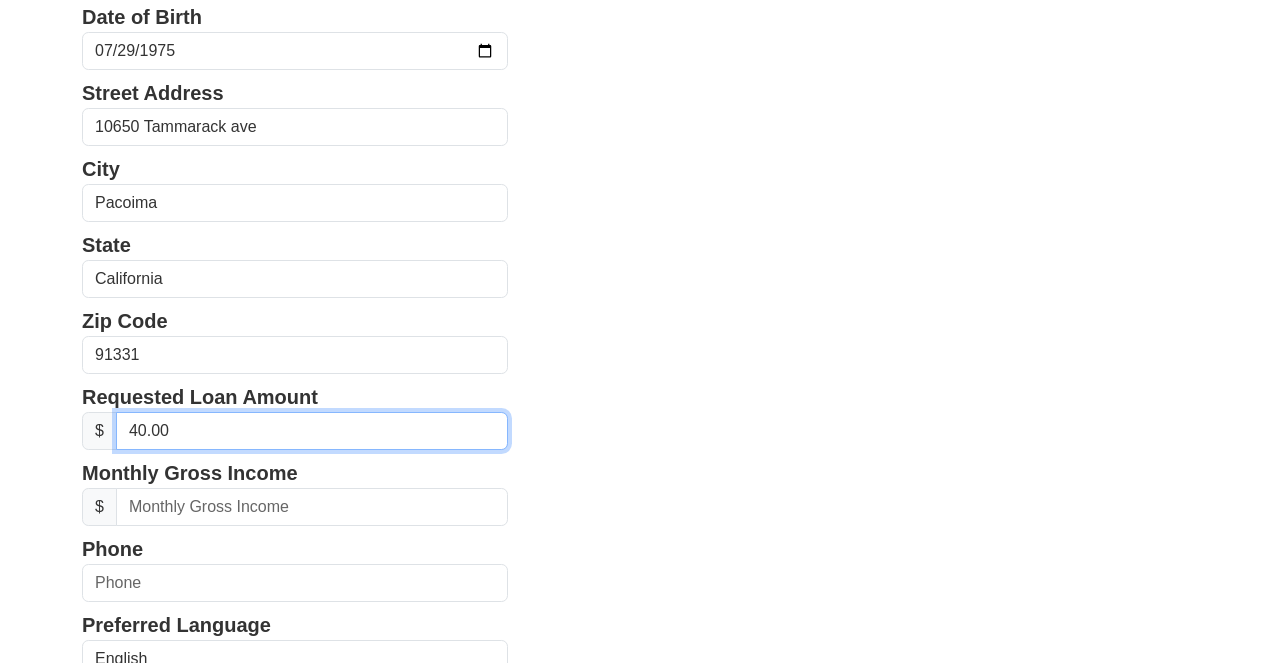 click on "40.00" at bounding box center (312, 431) 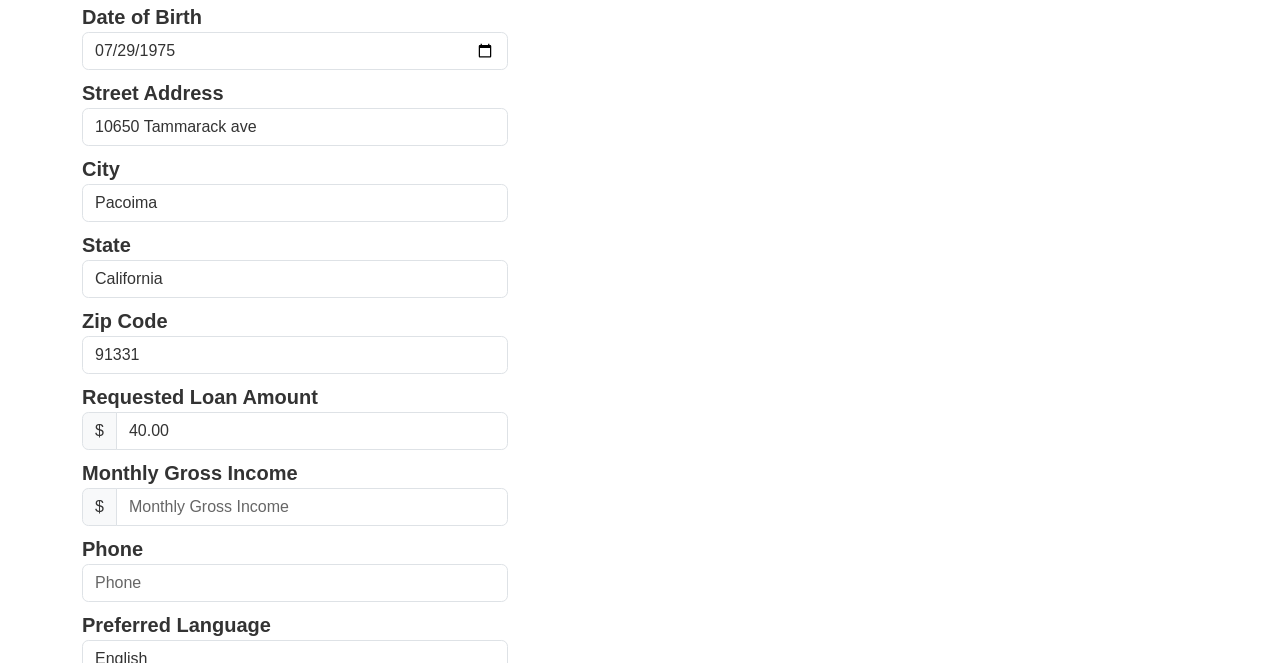 click on "First Name
Jose
Last Name
Lopez
Email Address
lopez.raul10@example.com
Re-Enter Email Address
lopez.raul10@example.com
Date of Birth
1975-07-29
Street Address
10650 Tammarack ave
City
Pacoima
State
Alabama
Alaska
Arizona
Arkansas
California
Colorado
Connecticut
Delaware
District of Columbia
Florida
Georgia
Hawaii
Idaho" at bounding box center (640, 351) 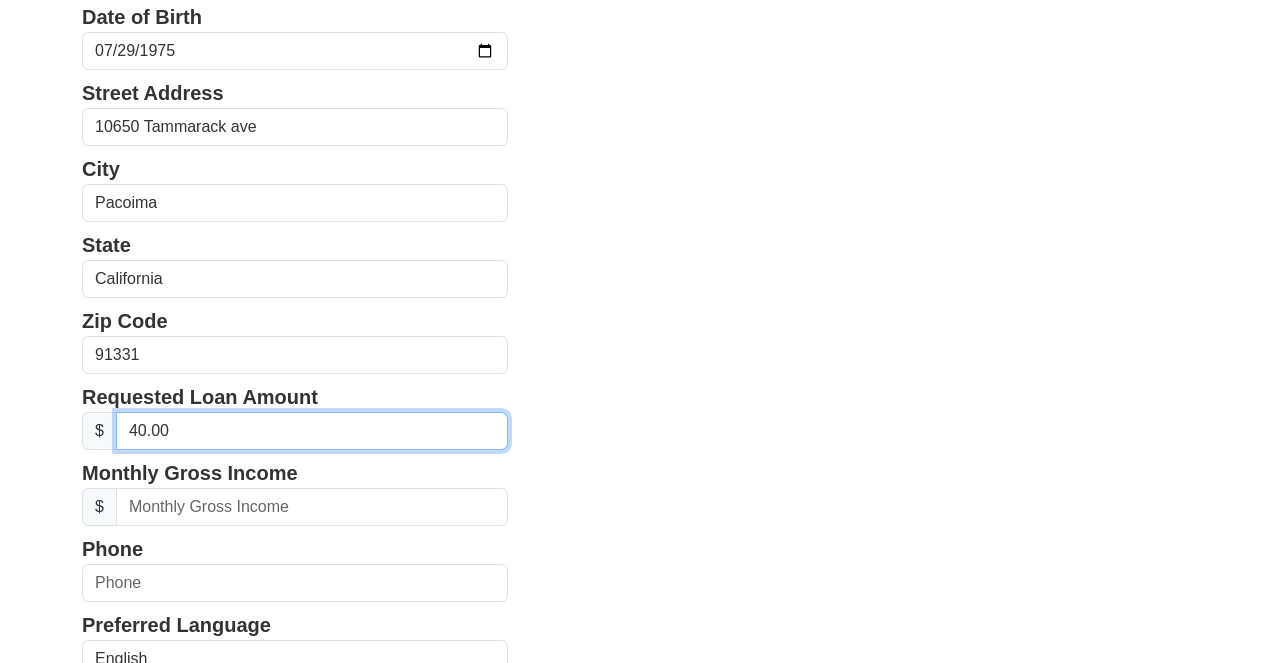 click on "40.00" at bounding box center [312, 431] 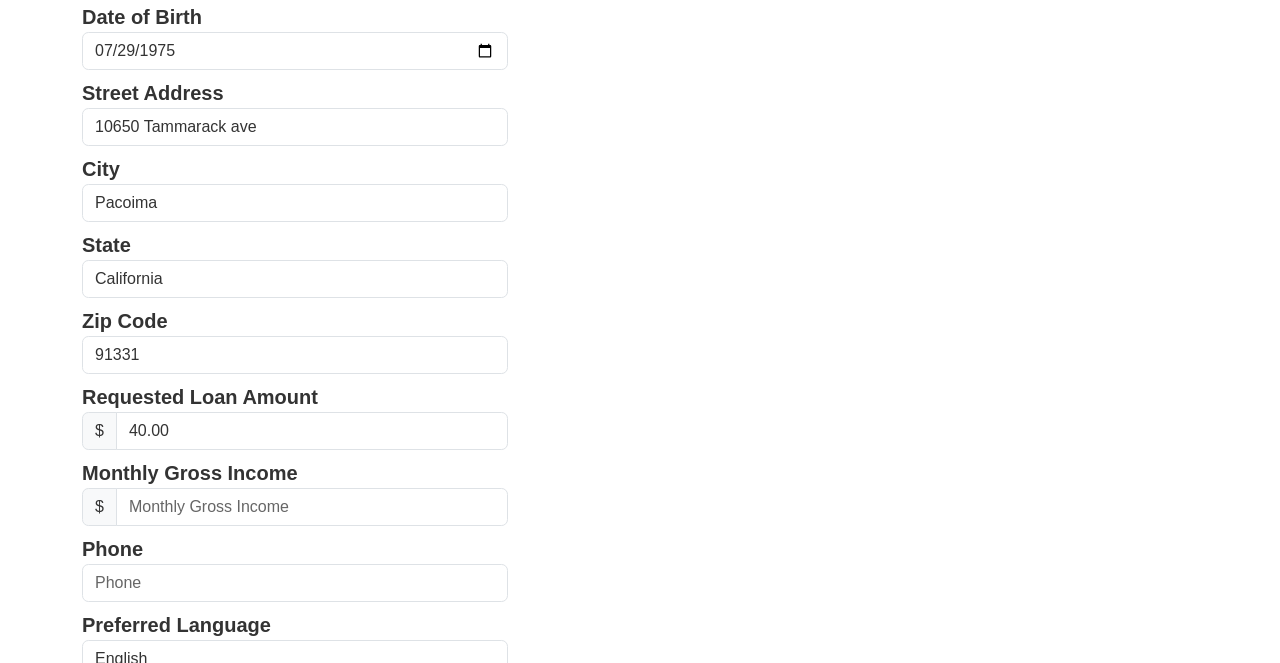drag, startPoint x: 74, startPoint y: 435, endPoint x: 59, endPoint y: 443, distance: 17 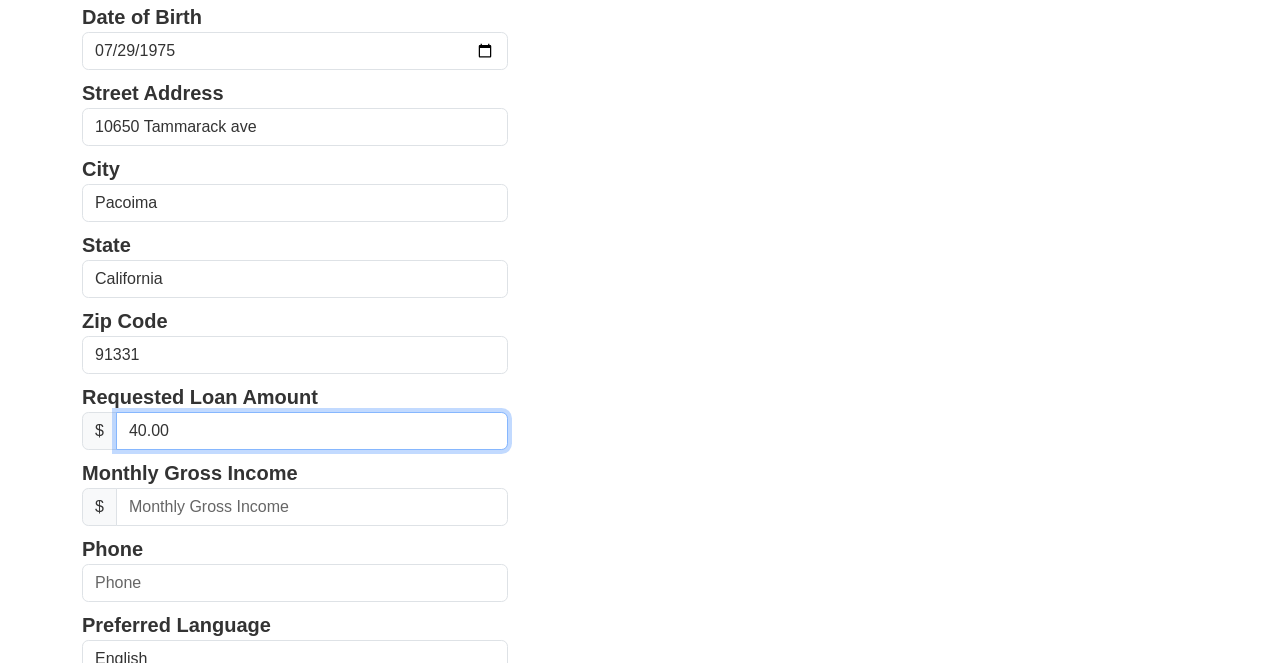 click on "40.00" at bounding box center (312, 431) 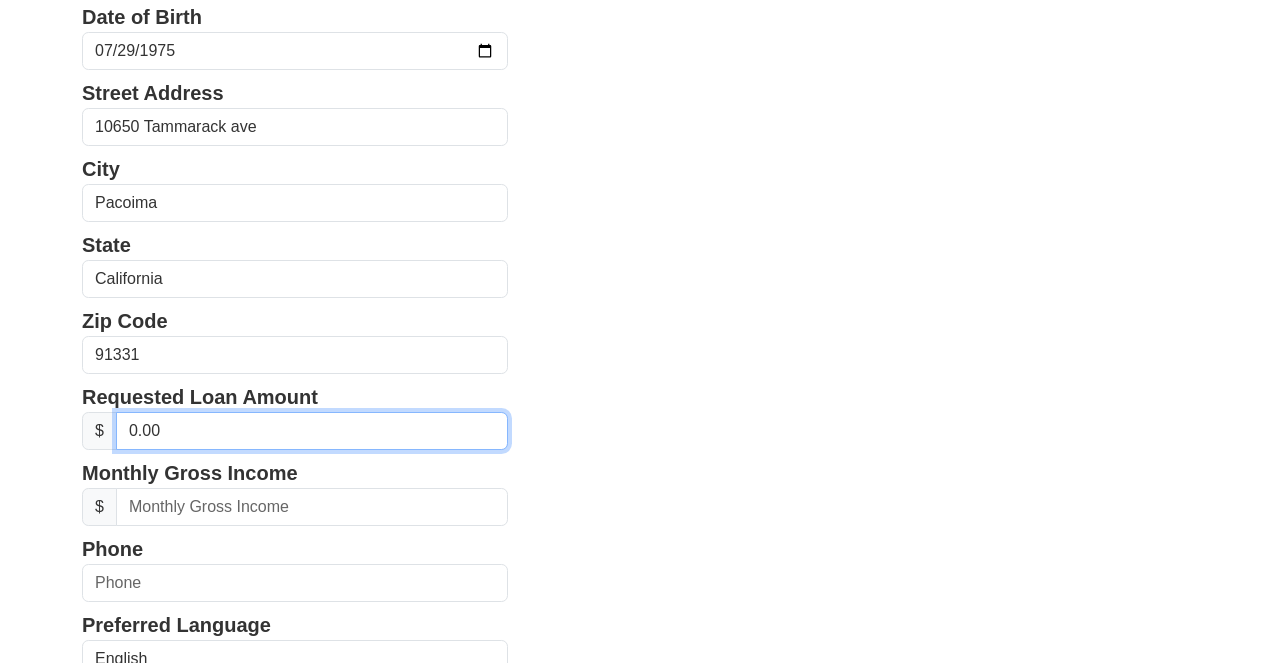 click on "0.00" at bounding box center [312, 431] 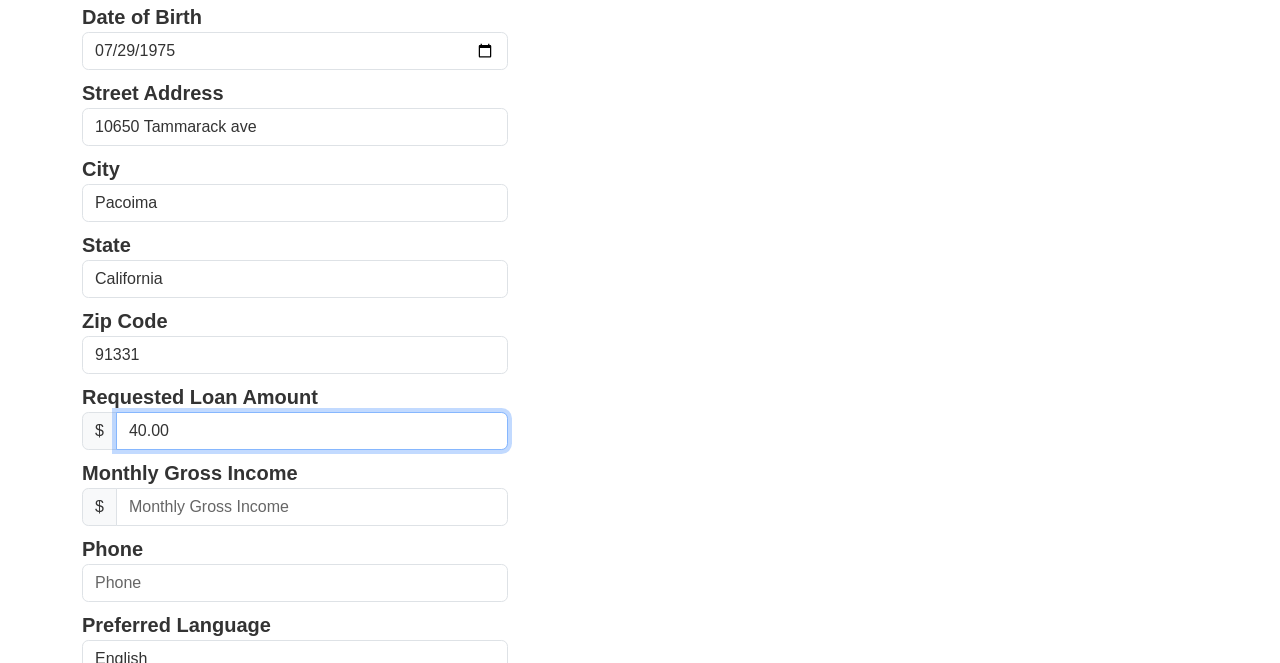click on "40.00" at bounding box center (312, 431) 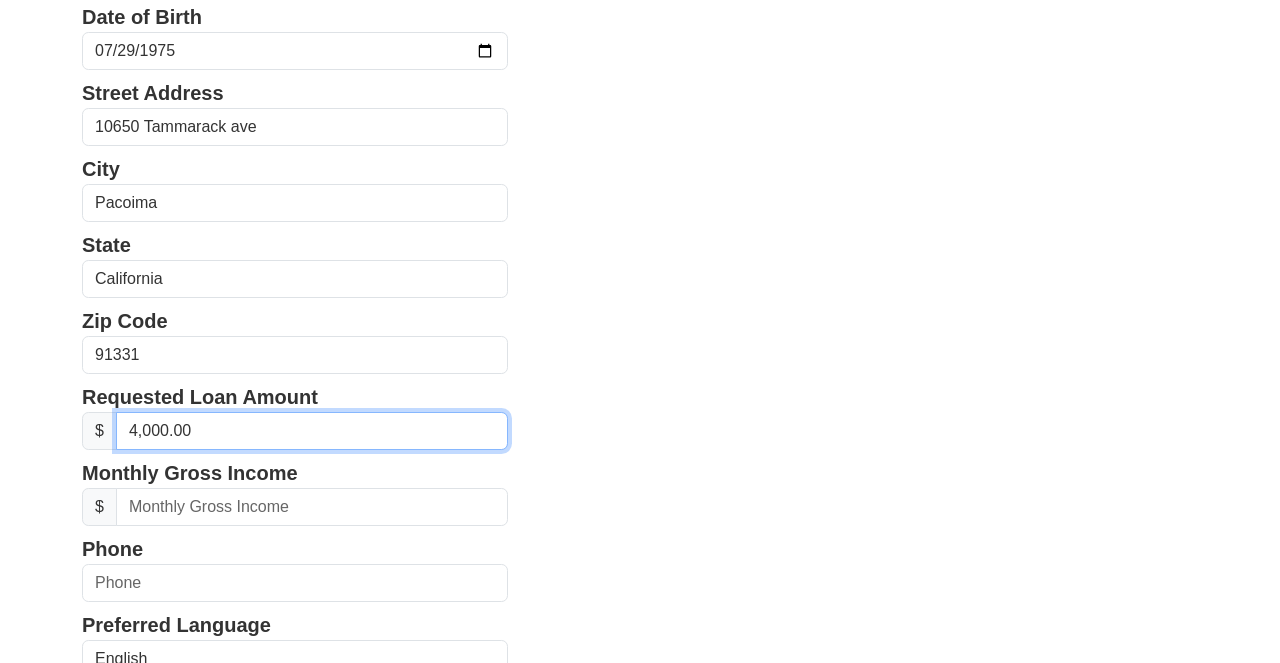type on "40,000.00" 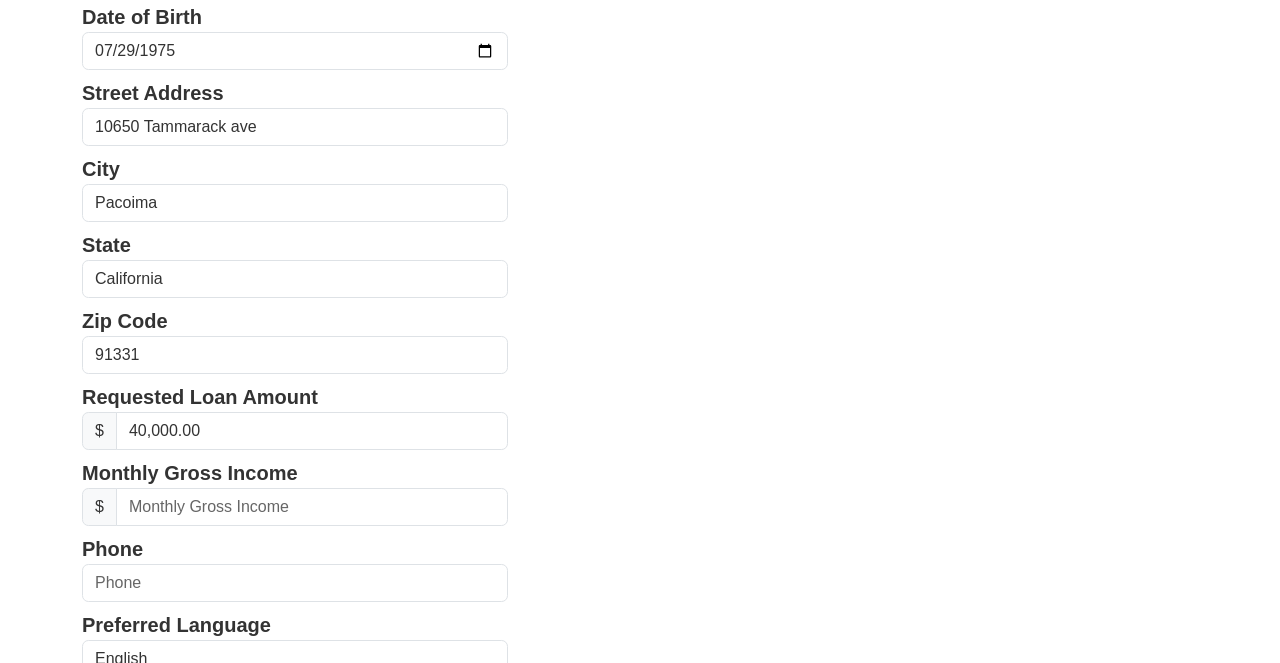drag, startPoint x: 107, startPoint y: 489, endPoint x: 29, endPoint y: 471, distance: 80.04999 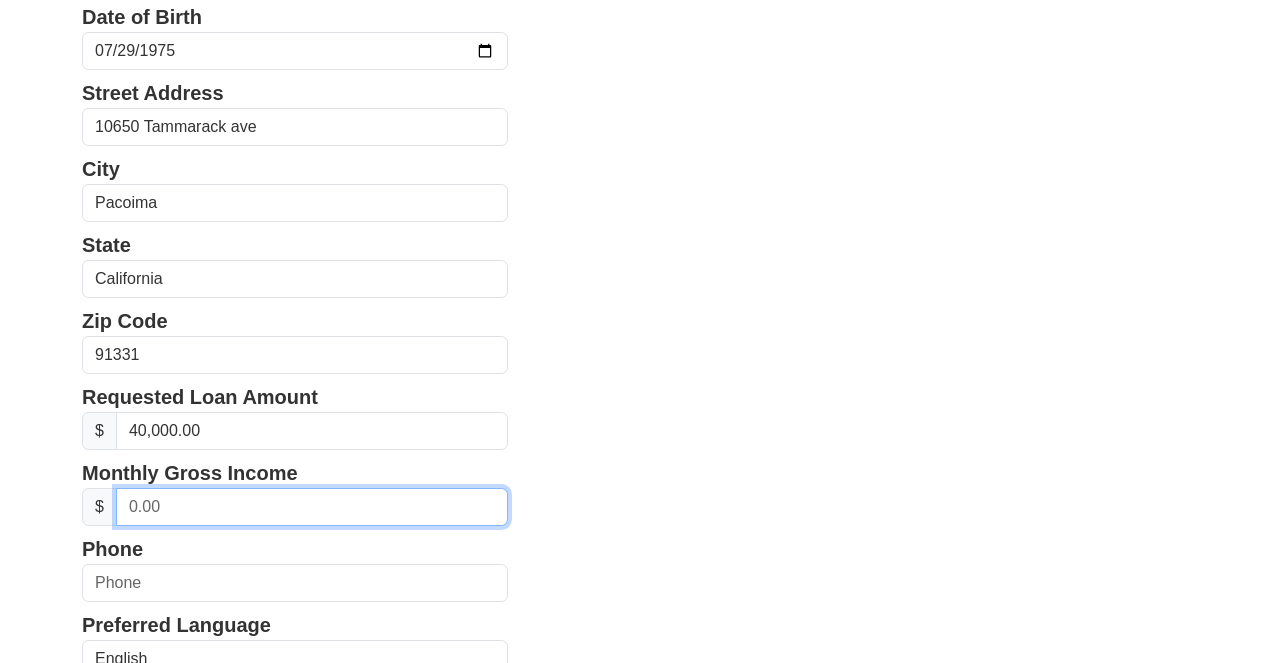 click at bounding box center [312, 507] 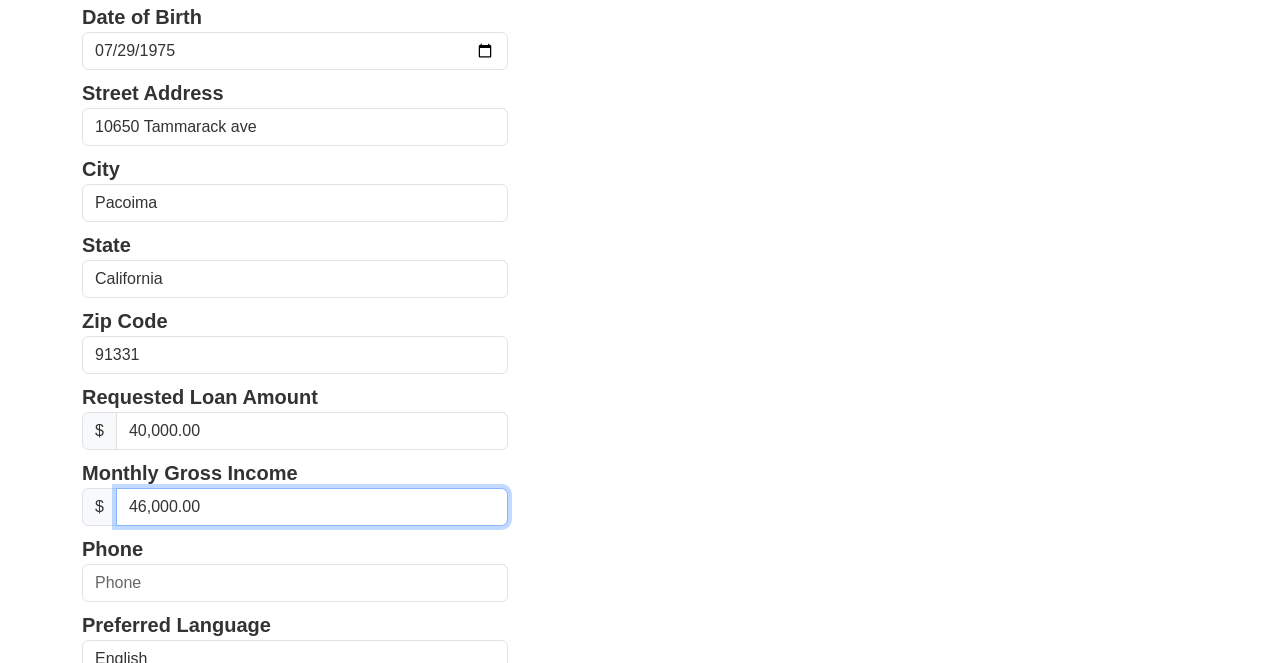 type on "4,600.00" 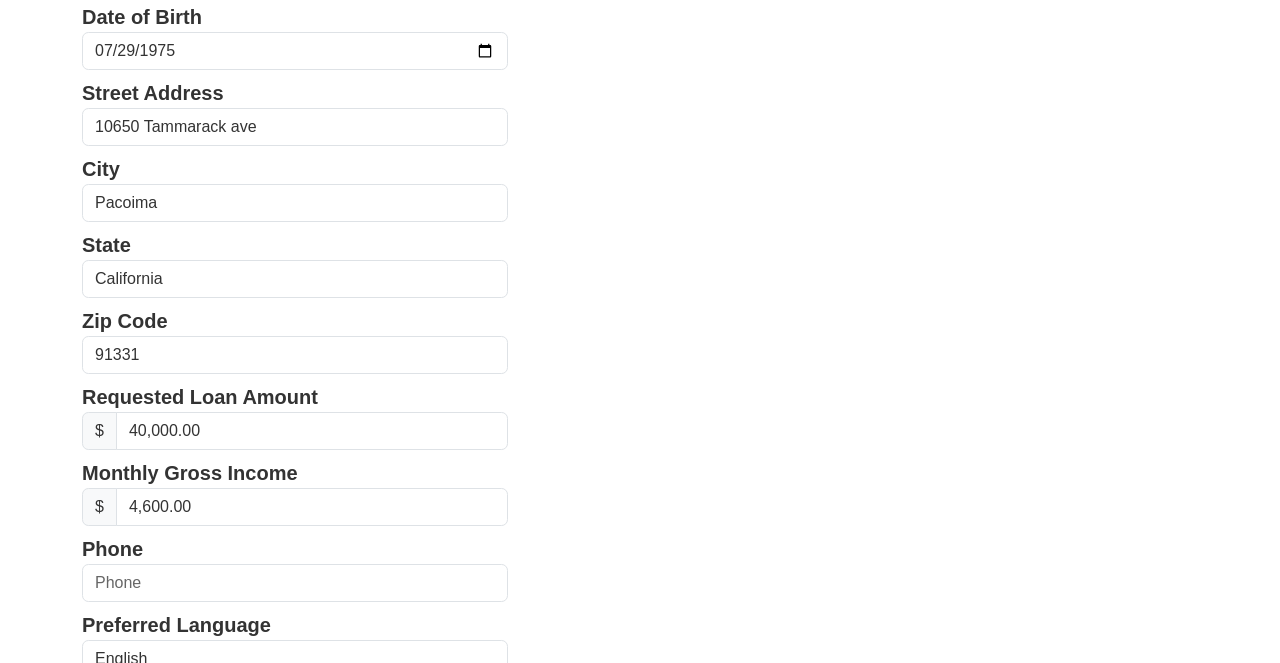 click on "First Name
Jose
Last Name
Lopez
Email Address
lopez.raul10@example.com
Re-Enter Email Address
lopez.raul10@example.com
Date of Birth
1975-07-29
Street Address
10650 Tammarack ave
City
Pacoima
State
Alabama
Alaska
Arizona
Arkansas
California
Colorado
Connecticut
Delaware
District of Columbia
Florida
Georgia
Hawaii" at bounding box center [640, -134] 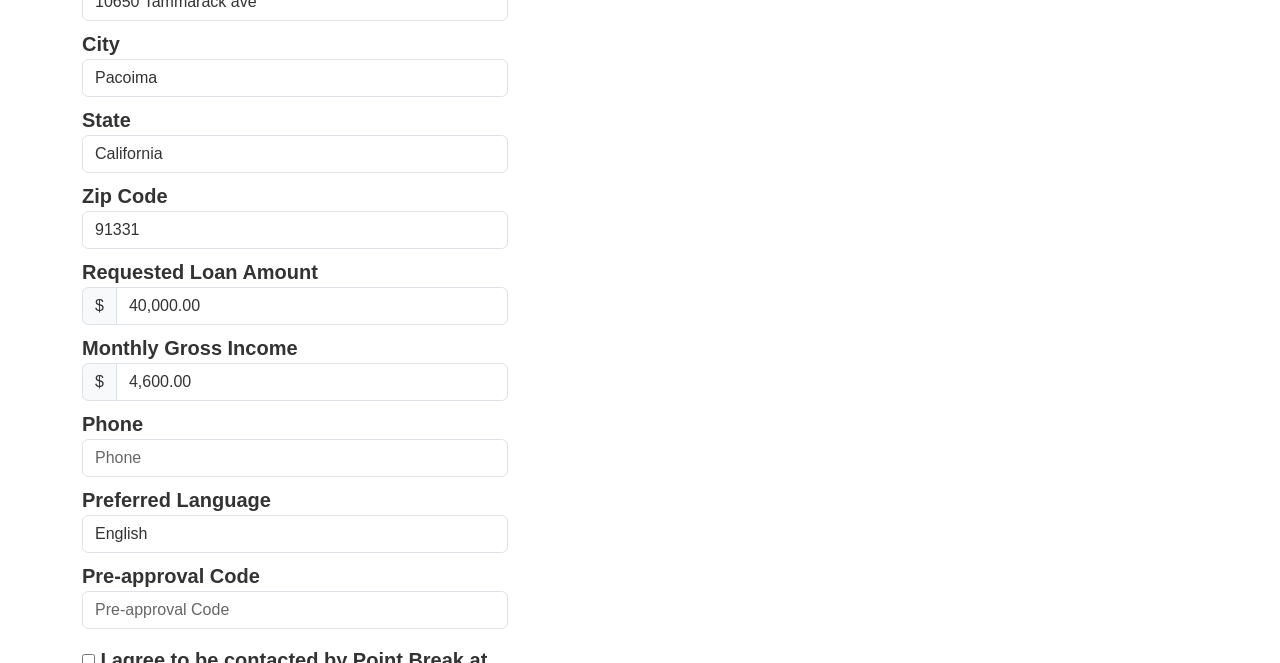 scroll, scrollTop: 604, scrollLeft: 0, axis: vertical 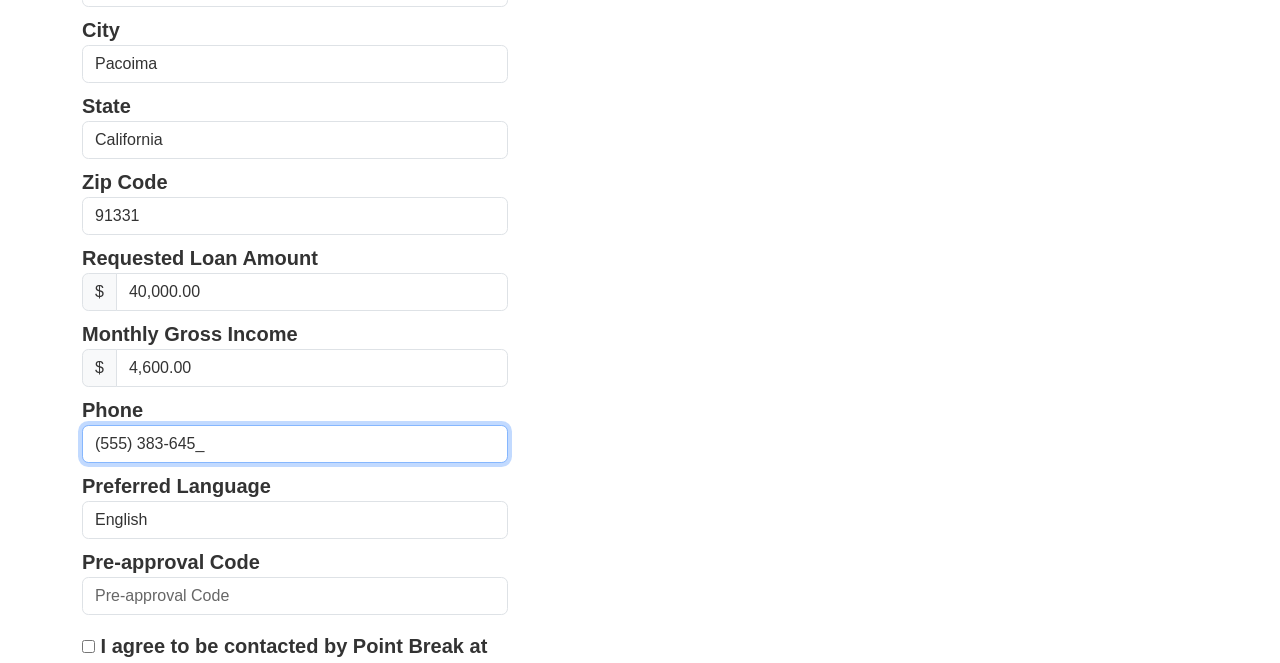 type on "(555) 383-6458" 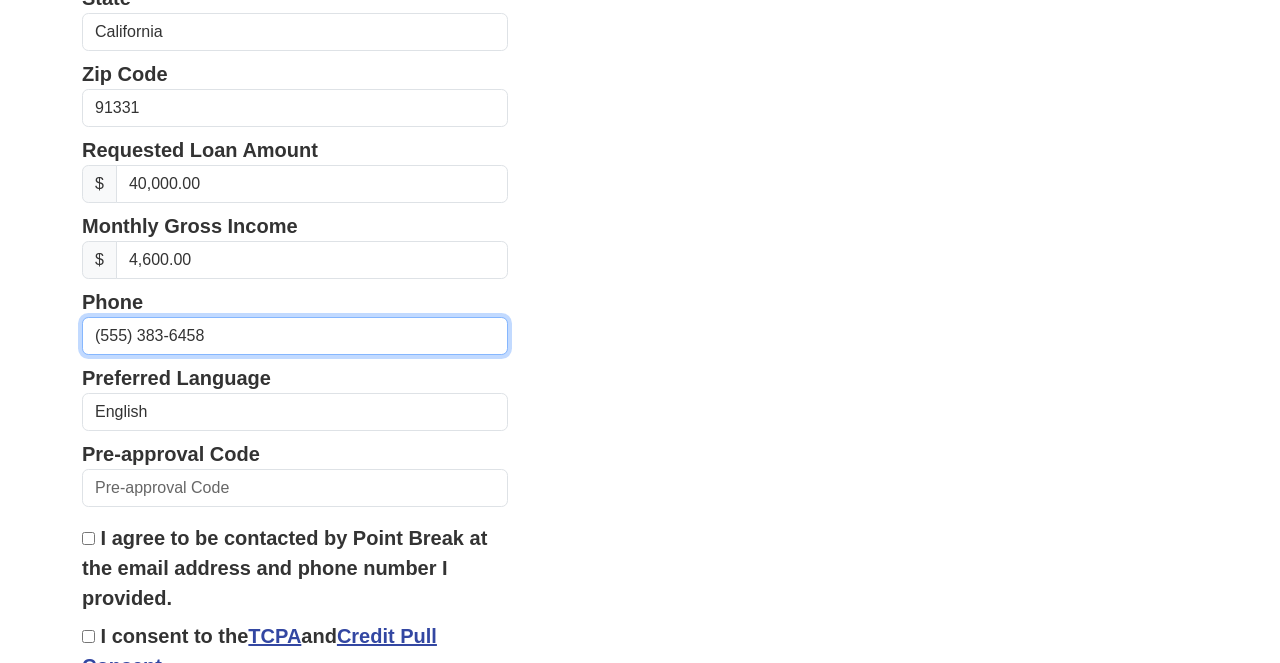 scroll, scrollTop: 716, scrollLeft: 0, axis: vertical 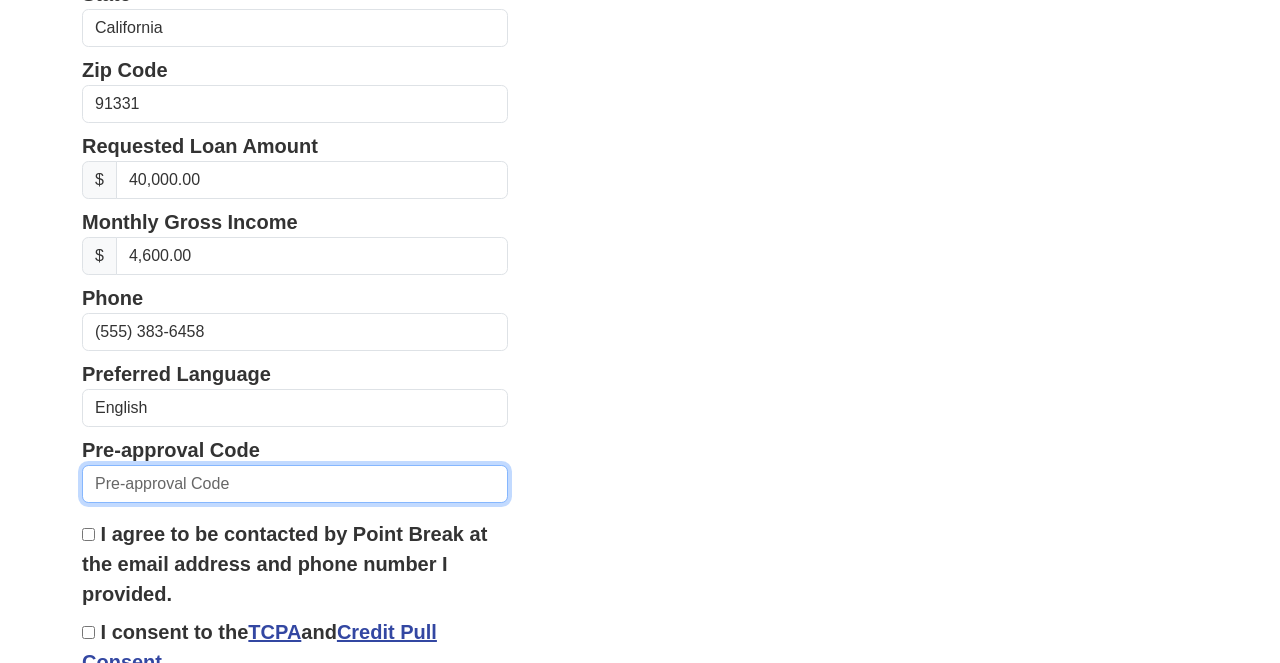 click at bounding box center (295, 484) 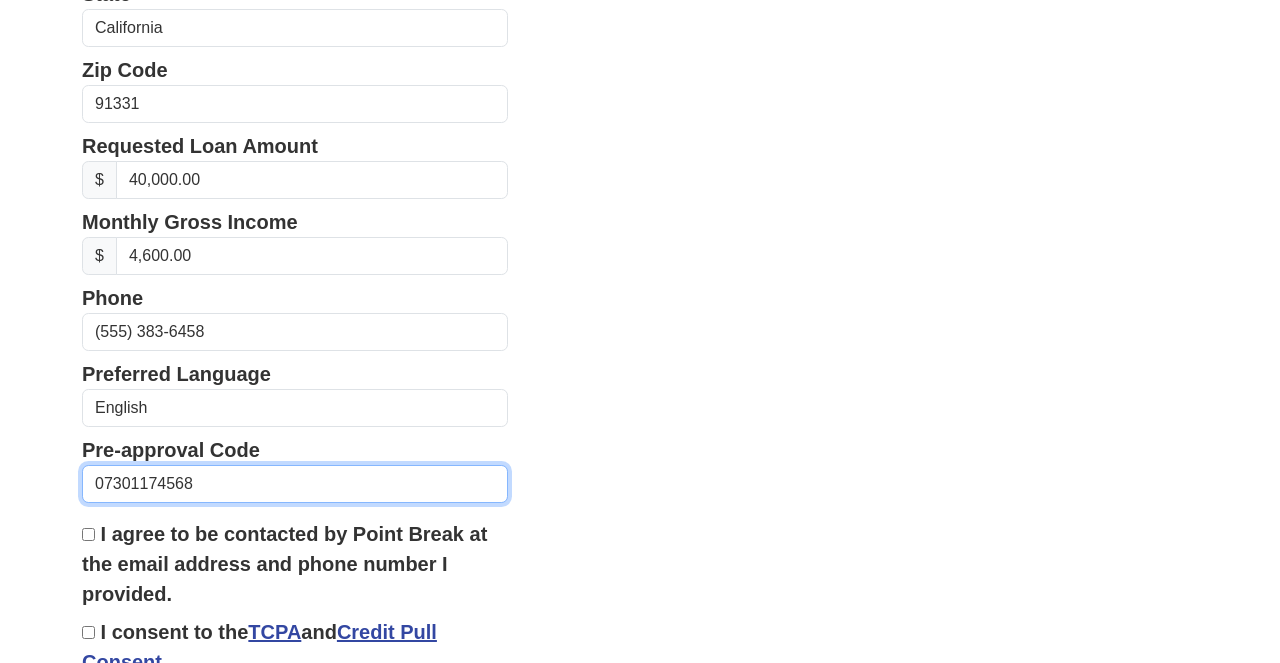 type on "07301174568" 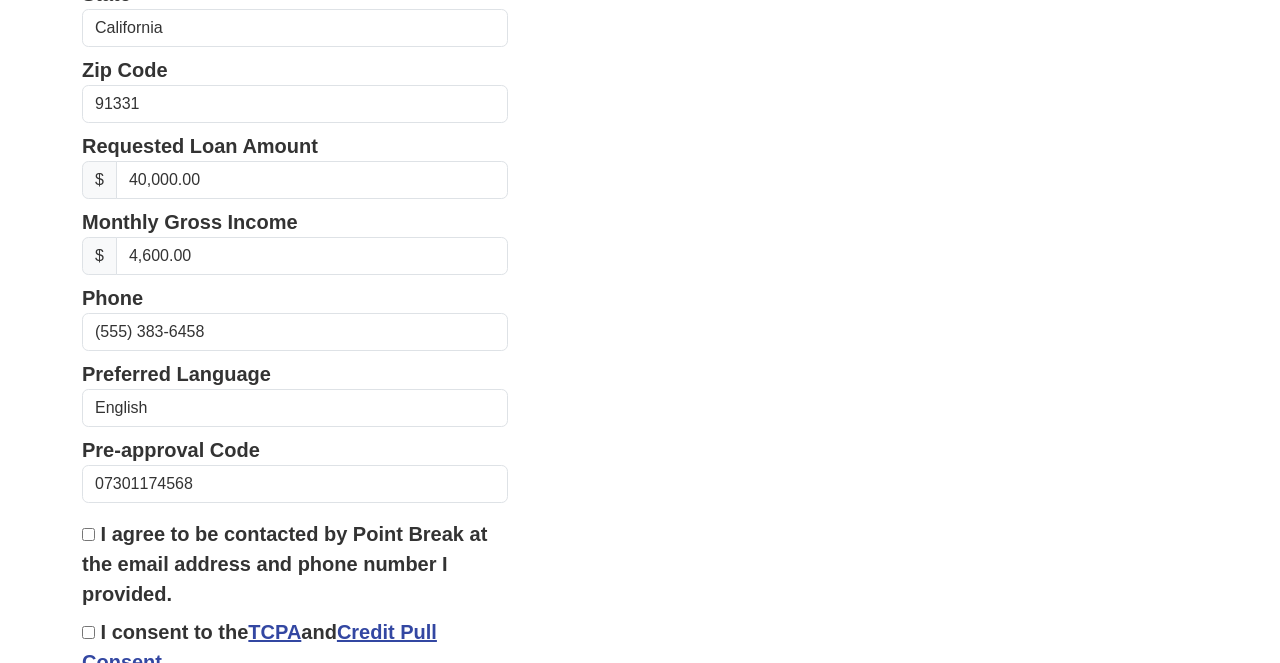 click on "First Name
Jose
Last Name
Lopez
Email Address
lopez.raul10@example.com
Re-Enter Email Address
lopez.raul10@example.com
Date of Birth
1975-07-29
Street Address
10650 Tammarack ave
City
Pacoima
State
Alabama
Alaska
Arizona
Arkansas
California
Colorado
Connecticut
Delaware
District of Columbia
Florida
Georgia
Hawaii
Idaho" at bounding box center (640, 100) 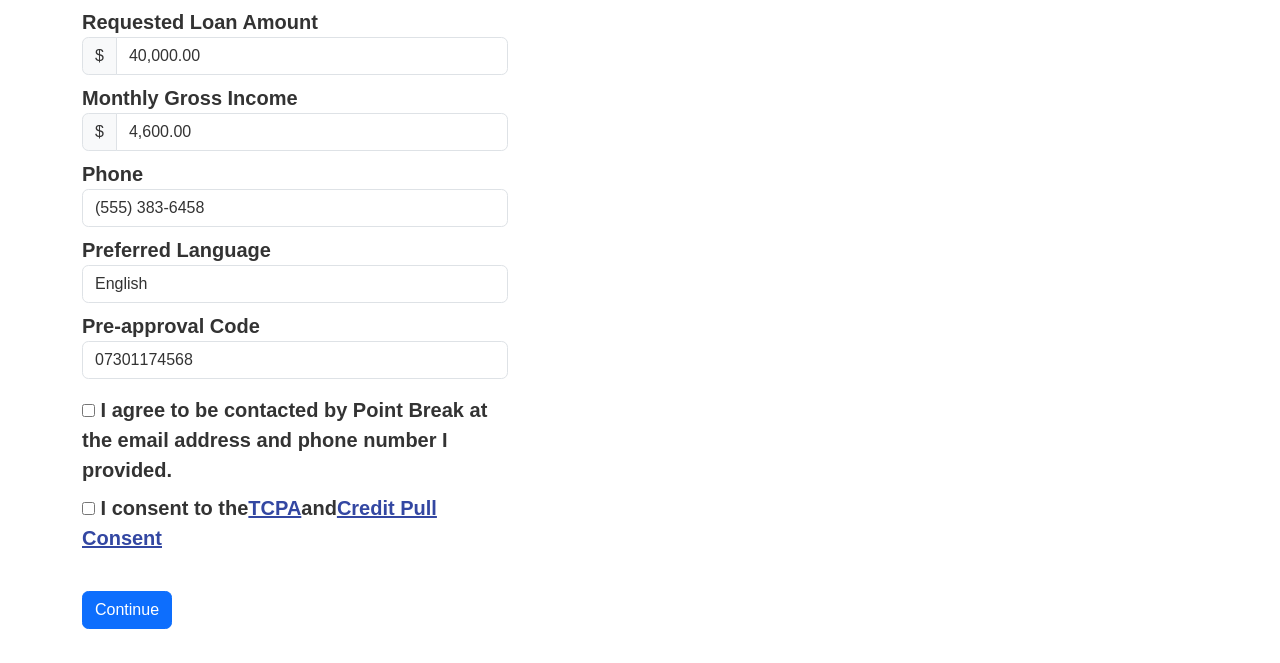 scroll, scrollTop: 841, scrollLeft: 0, axis: vertical 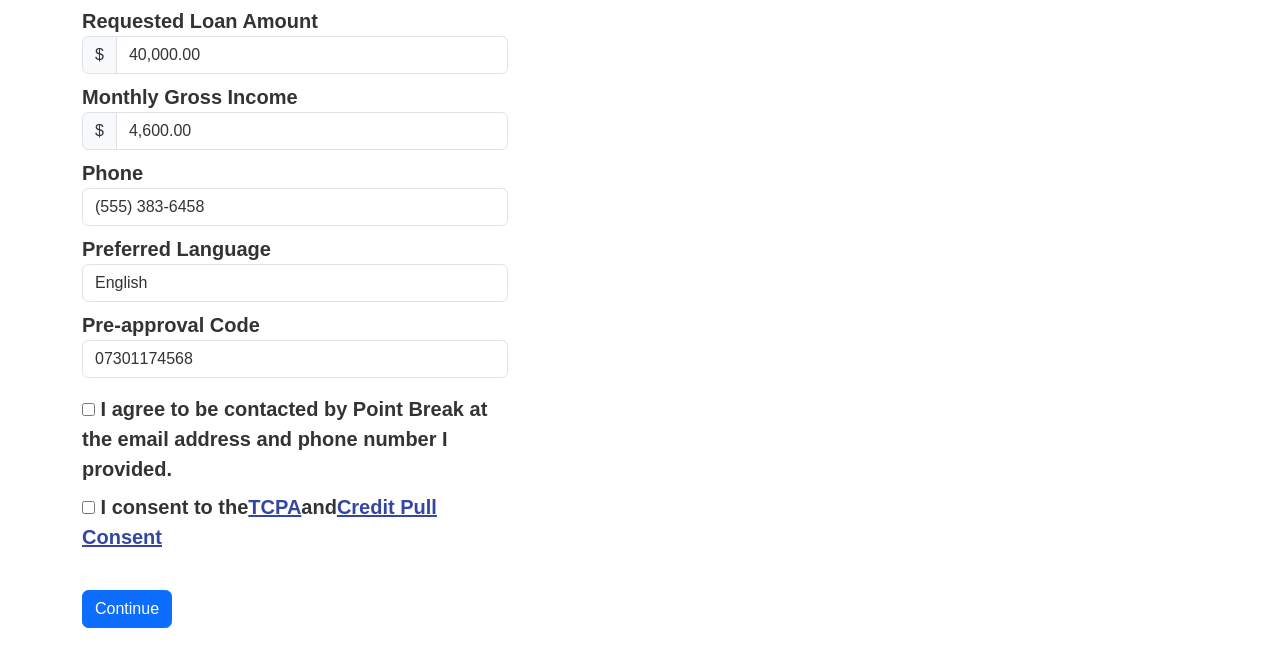 click on "I agree to be contacted by Point Break at the email address and phone number I provided." at bounding box center [88, 409] 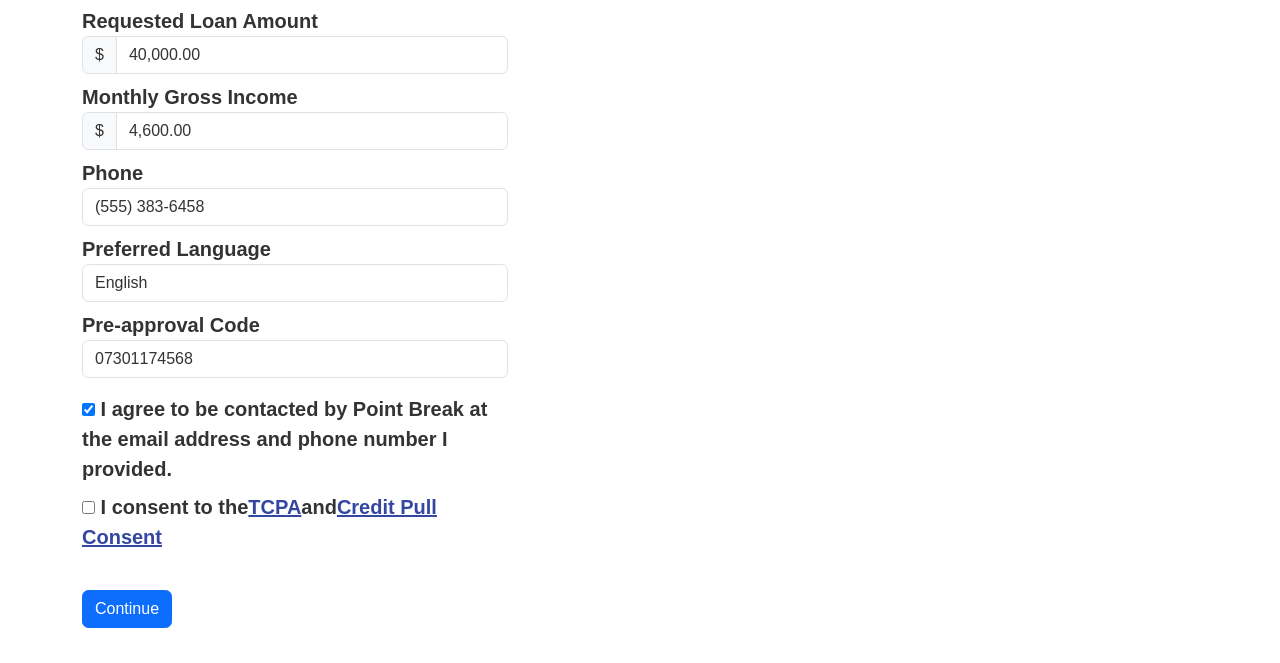 click on "I consent to the
TCPA  and
Credit Pull Consent" at bounding box center [88, 507] 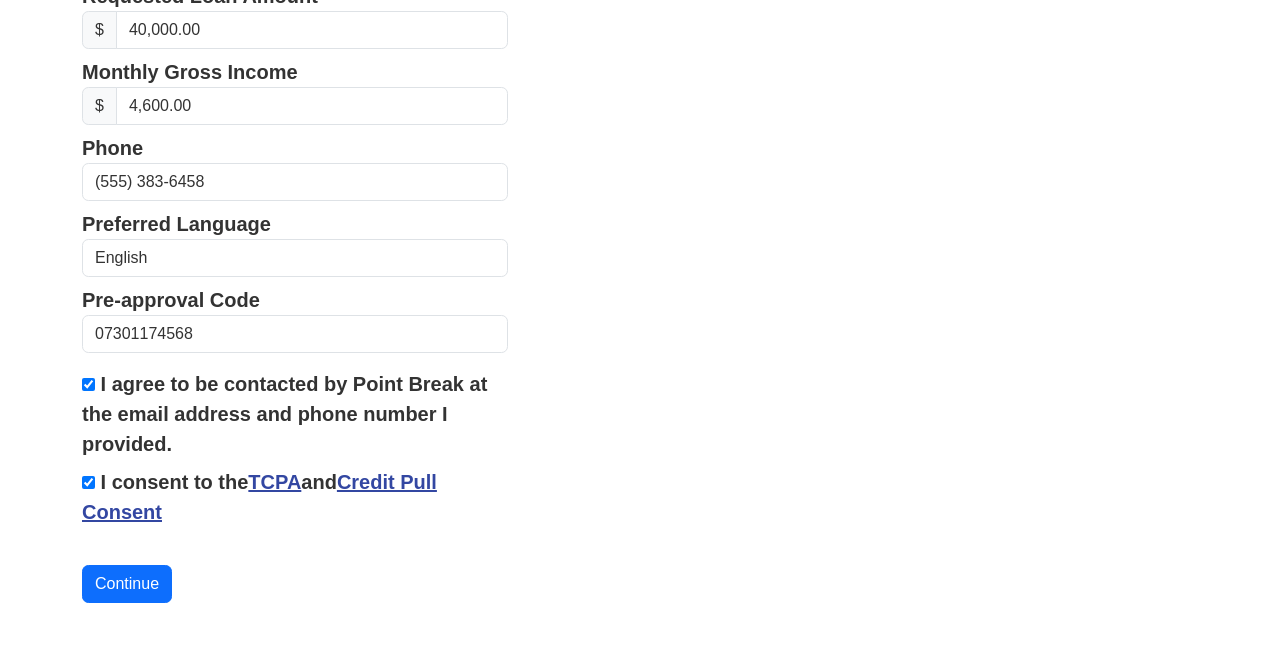 scroll, scrollTop: 884, scrollLeft: 0, axis: vertical 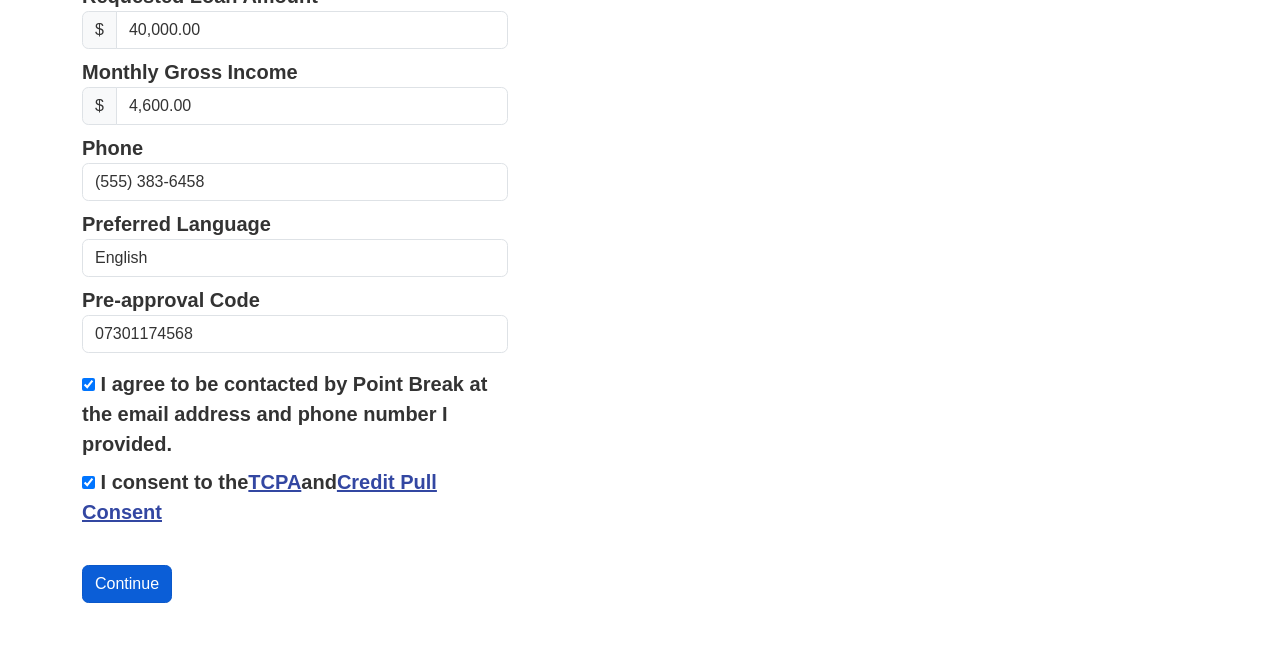 click on "Continue" at bounding box center (127, 584) 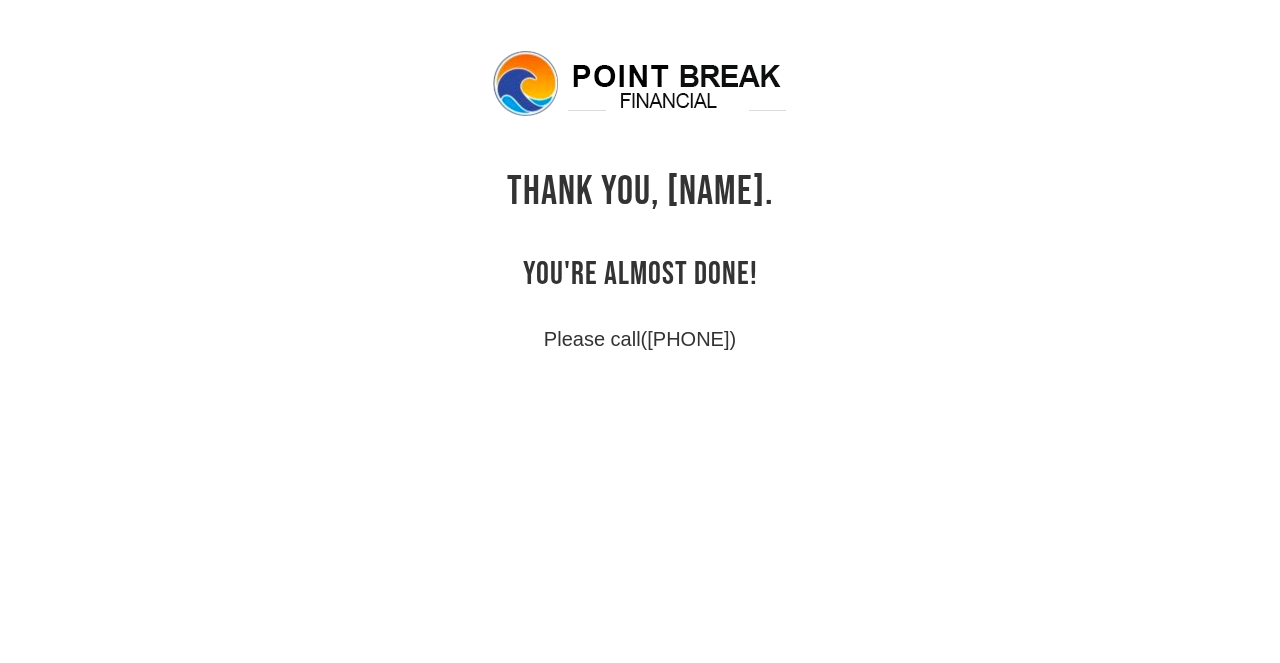 scroll, scrollTop: 0, scrollLeft: 0, axis: both 